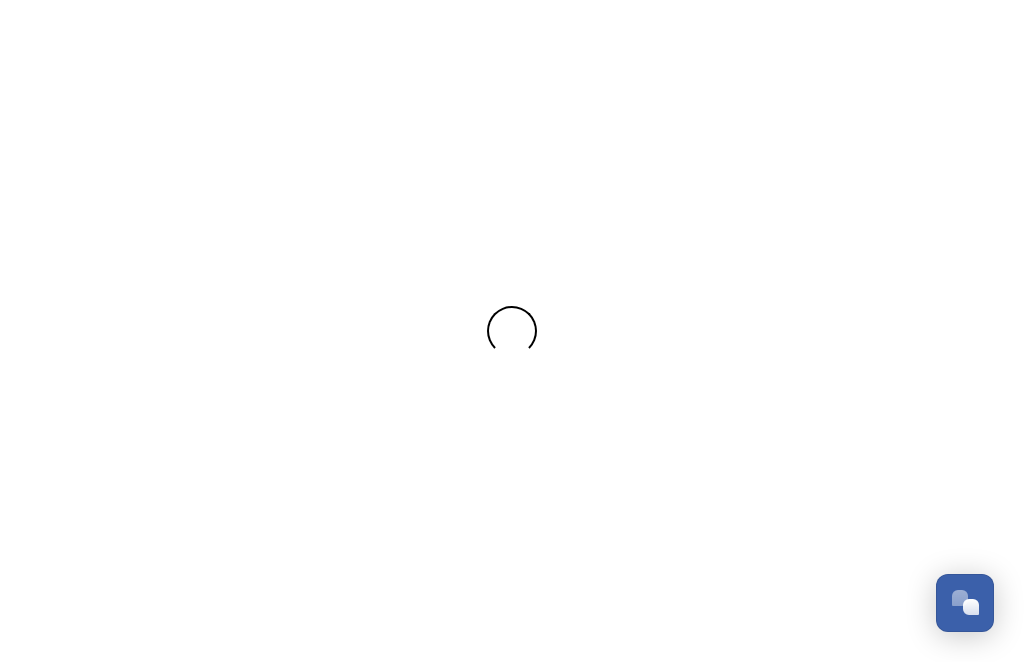 scroll, scrollTop: 0, scrollLeft: 0, axis: both 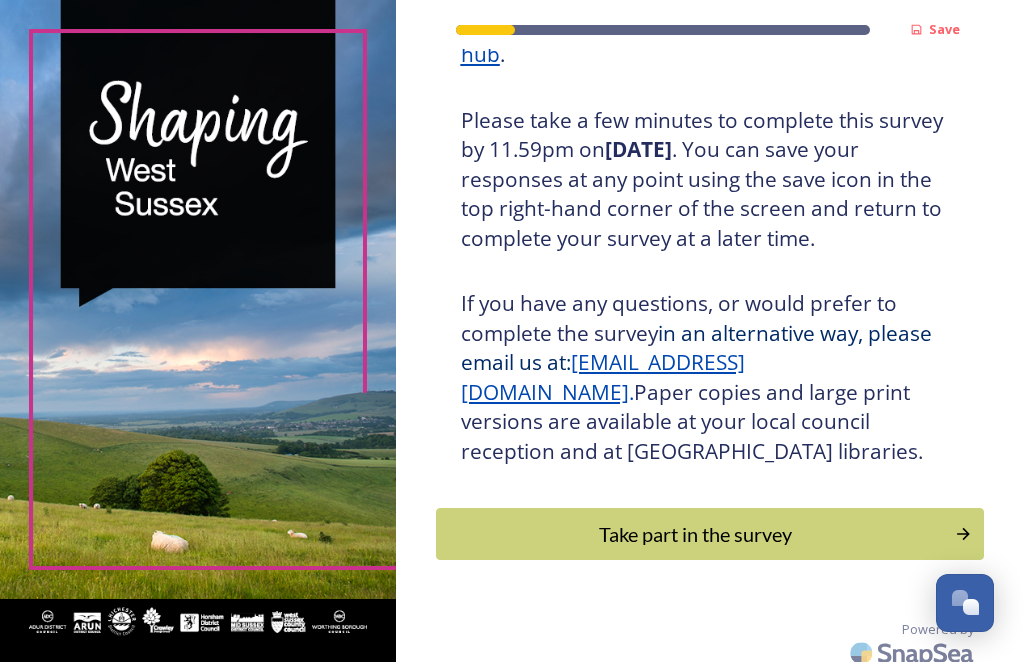 click on "Take part in the survey" at bounding box center [696, 534] 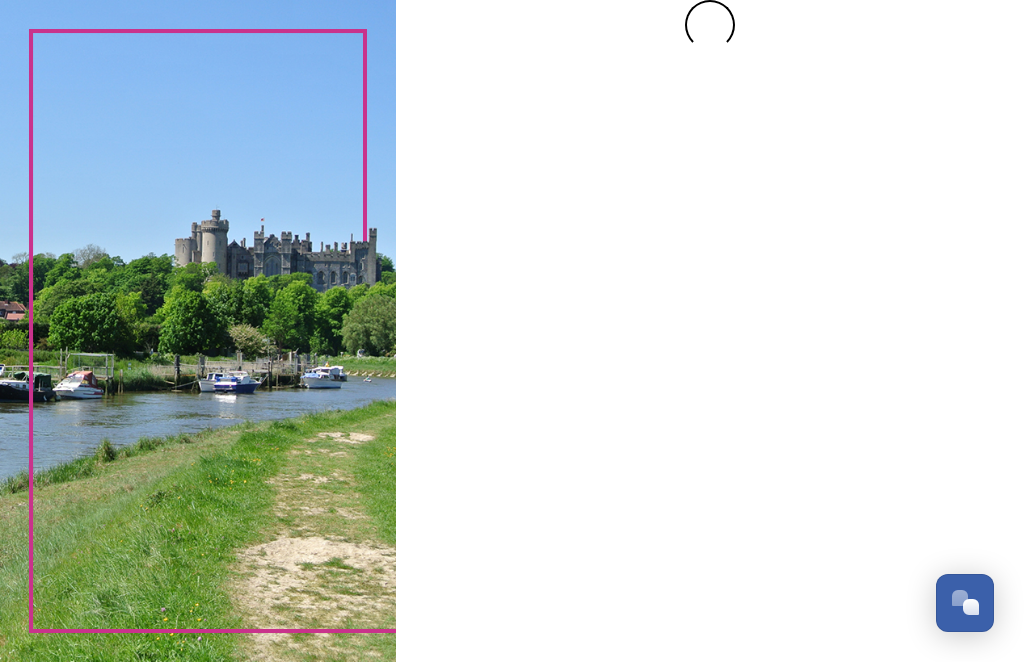 scroll, scrollTop: 0, scrollLeft: 0, axis: both 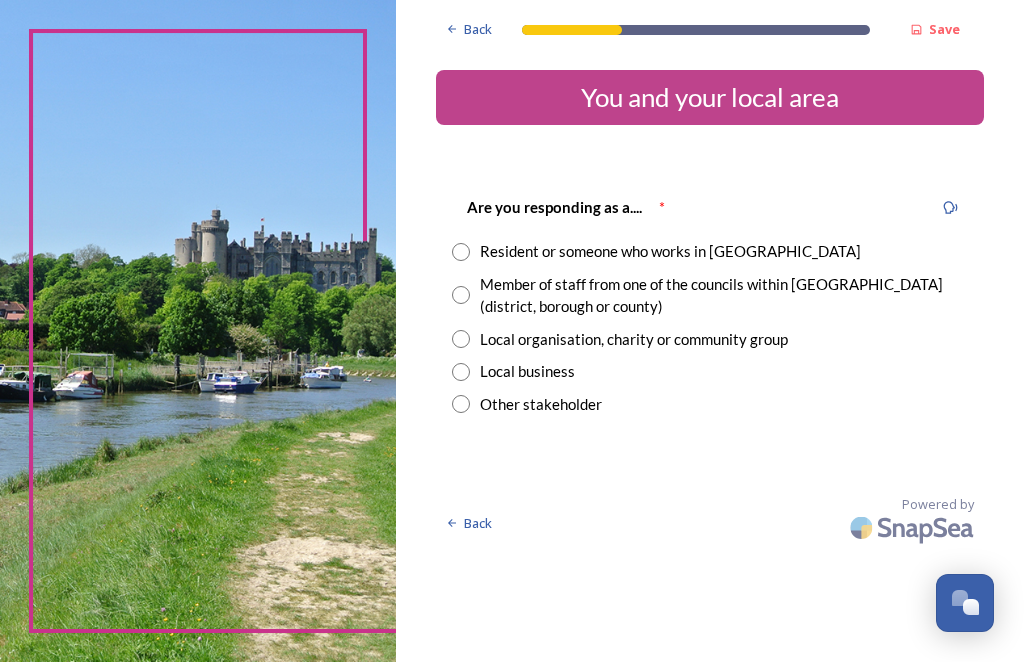 click at bounding box center [461, 252] 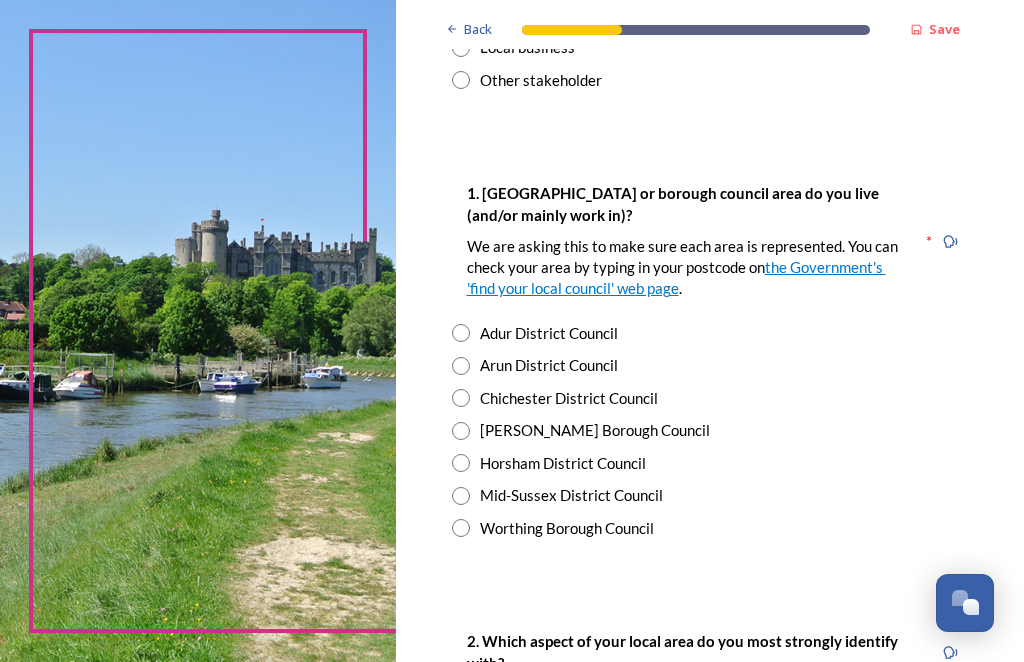 scroll, scrollTop: 324, scrollLeft: 0, axis: vertical 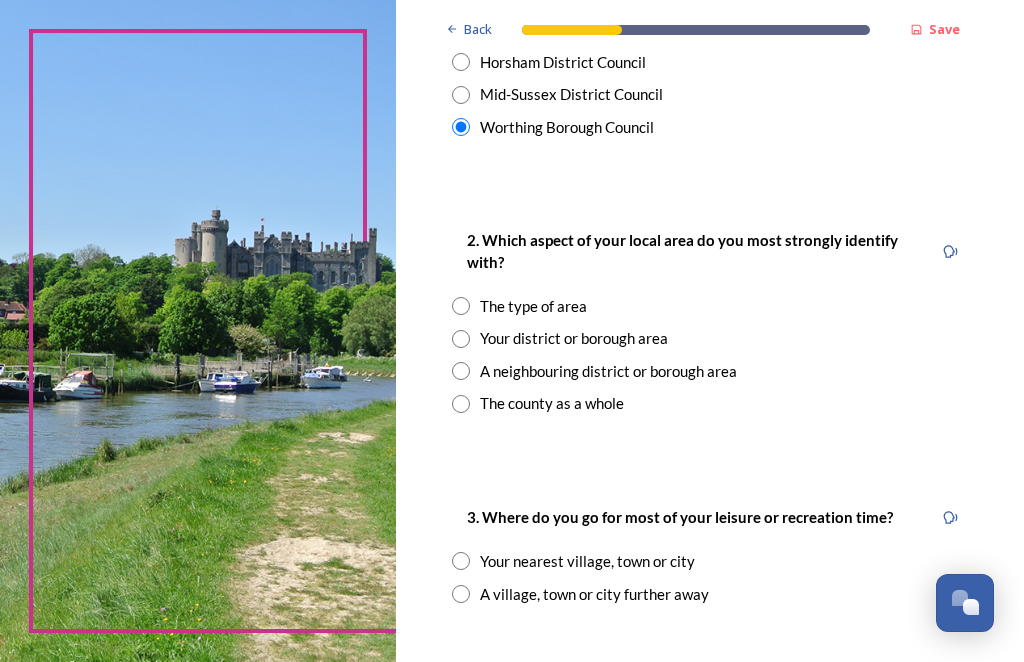 click at bounding box center (461, 339) 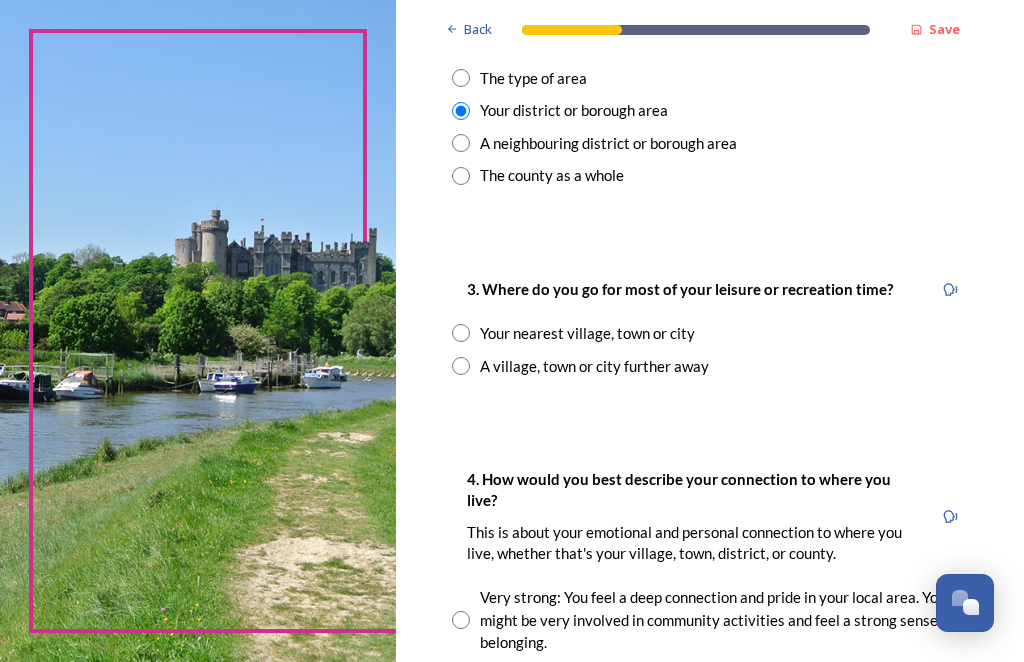 scroll, scrollTop: 960, scrollLeft: 0, axis: vertical 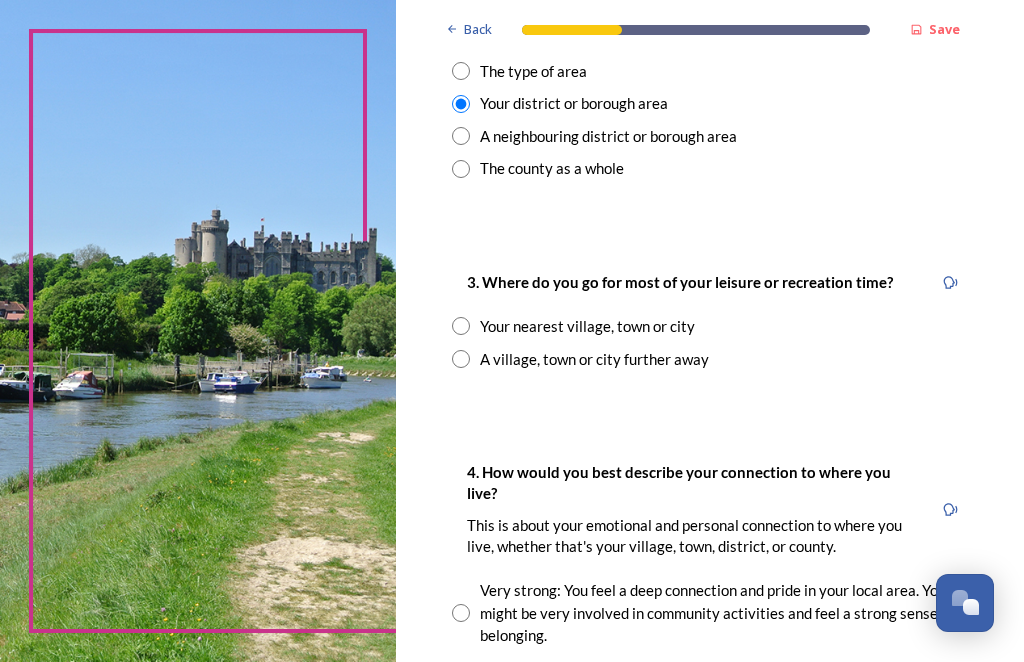 click on "A village, town or city further away" at bounding box center [710, 359] 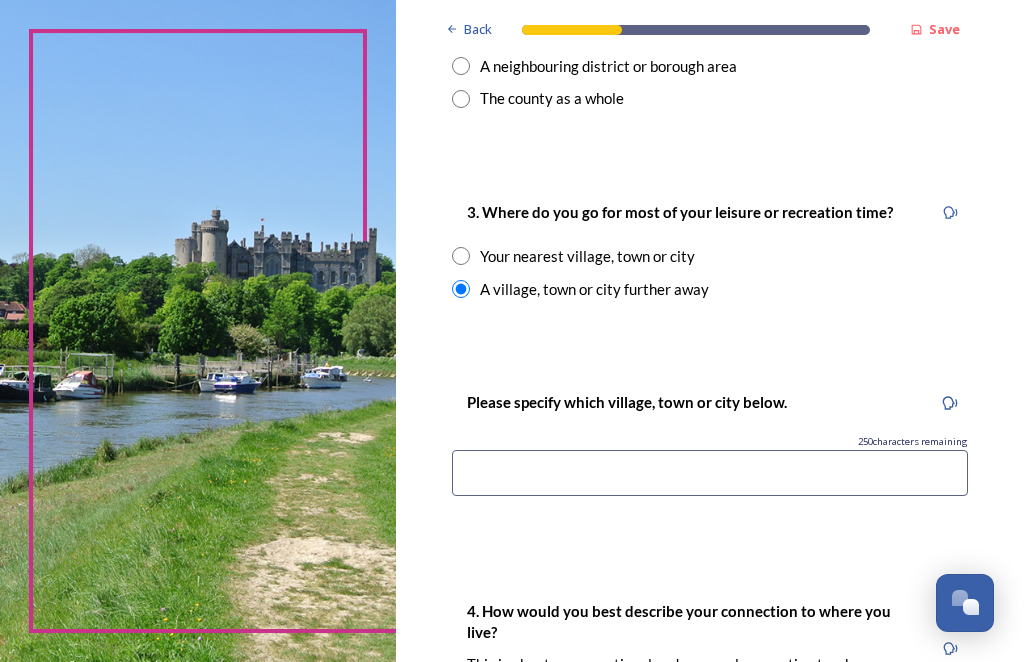 scroll, scrollTop: 1031, scrollLeft: 0, axis: vertical 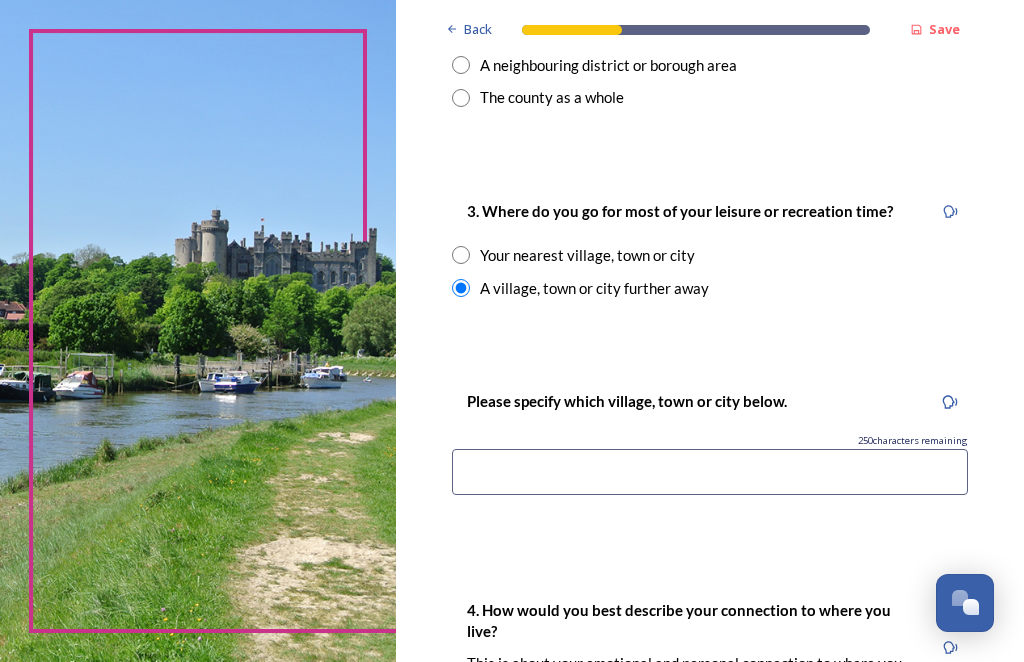 click at bounding box center (710, 472) 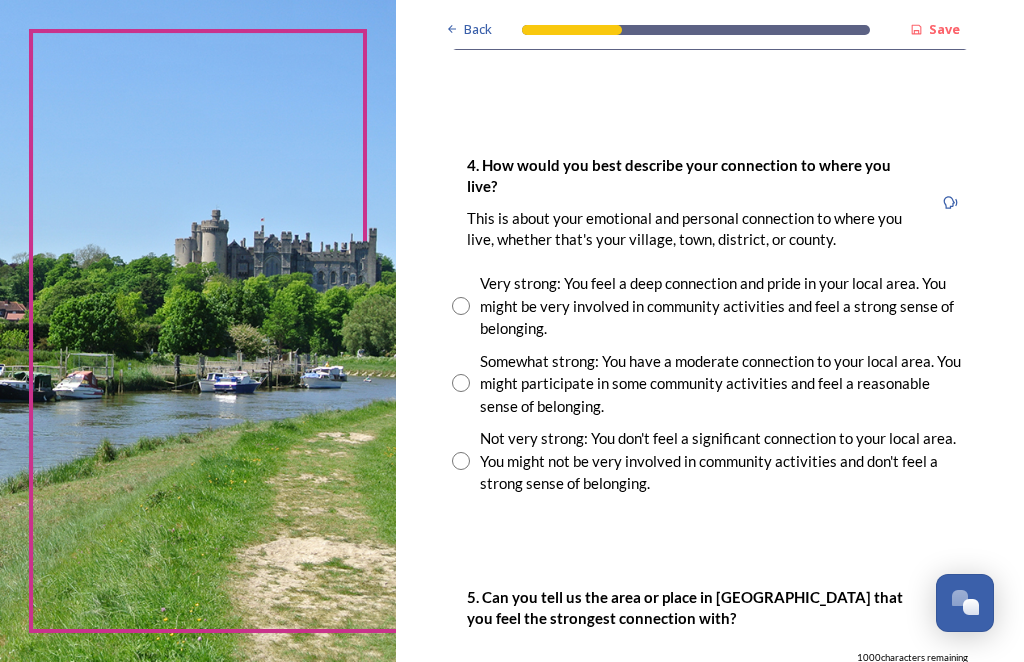 scroll, scrollTop: 1476, scrollLeft: 0, axis: vertical 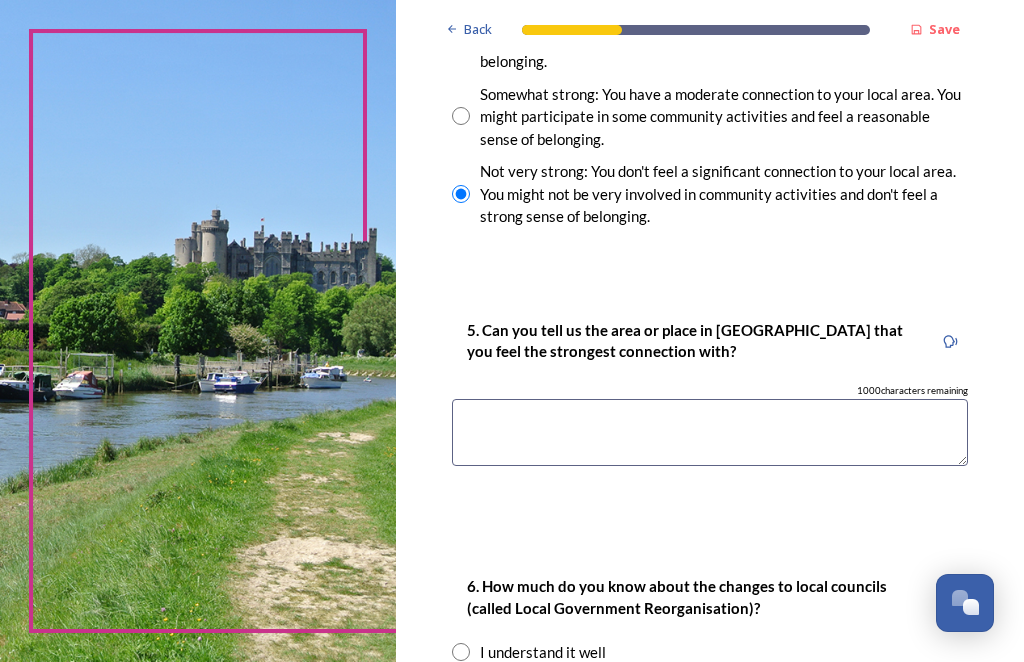 click at bounding box center [710, 432] 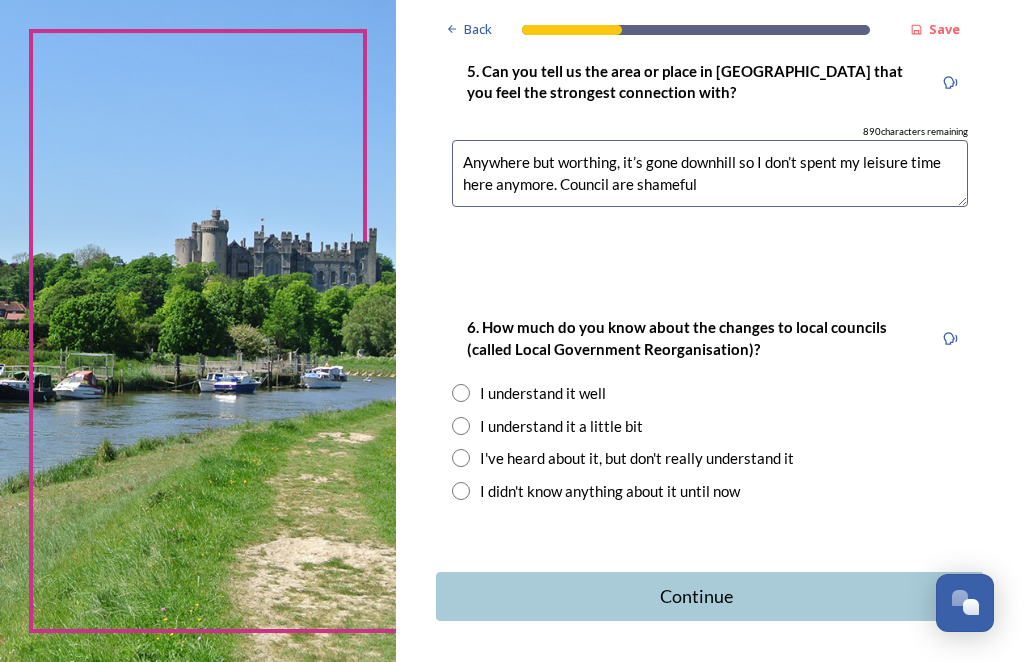 scroll, scrollTop: 2003, scrollLeft: 0, axis: vertical 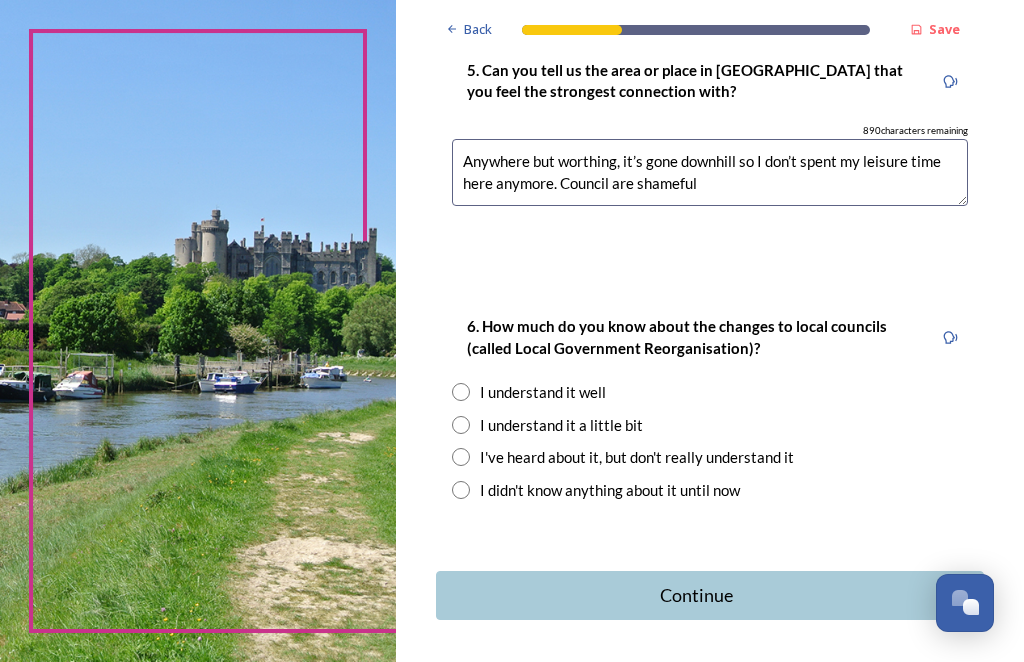 type on "Anywhere but worthing, it’s gone downhill so I don’t spent my leisure time here anymore. Council are shameful" 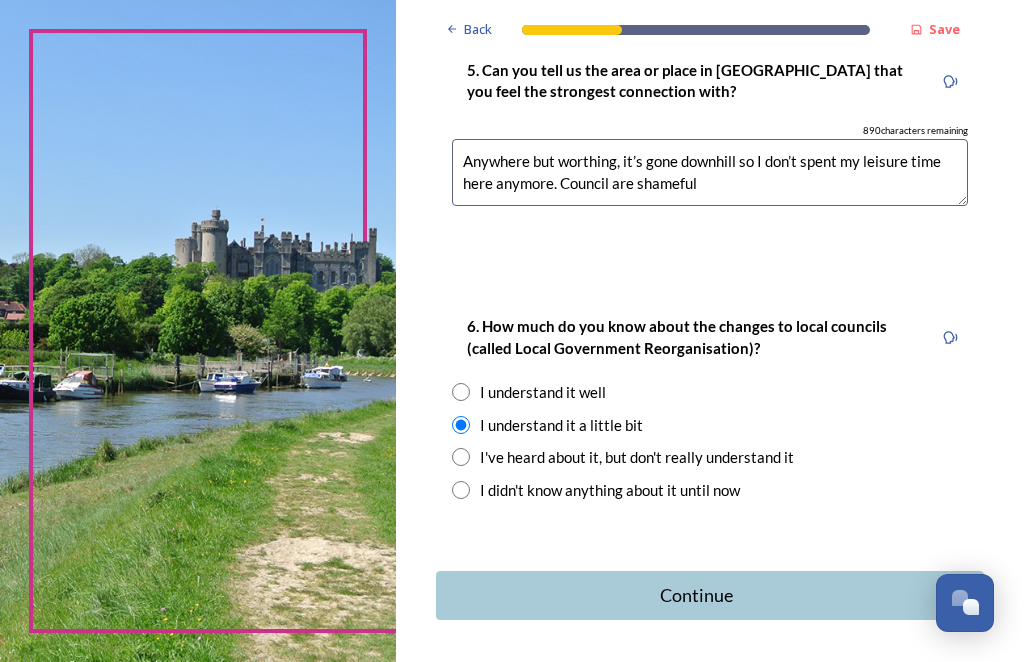 click on "Continue" at bounding box center [696, 595] 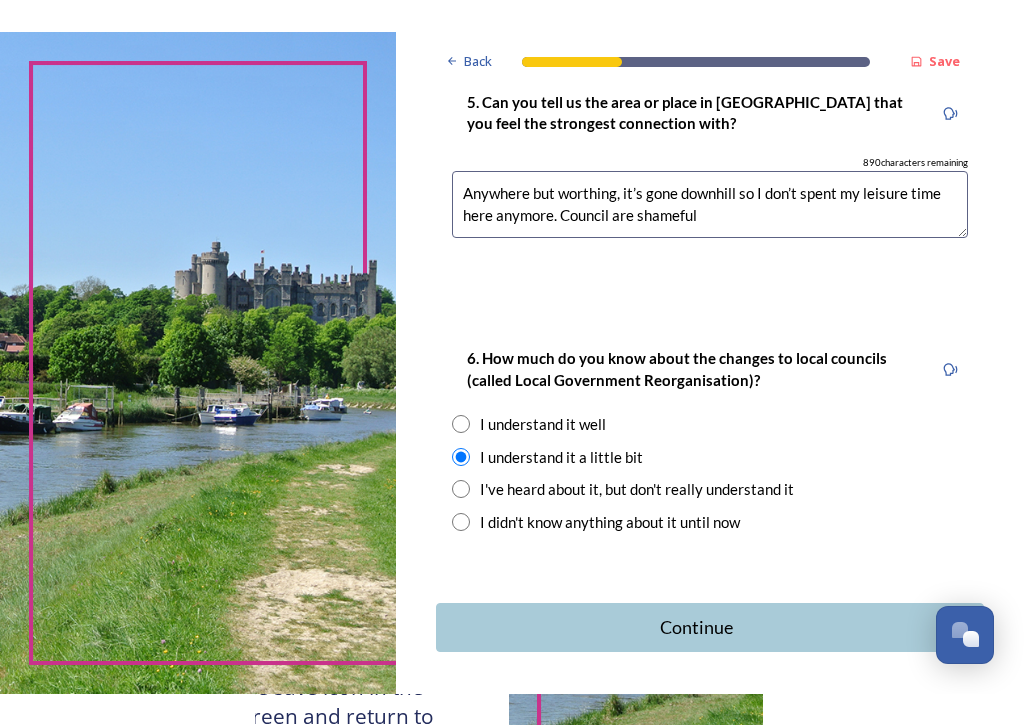 scroll, scrollTop: 0, scrollLeft: 0, axis: both 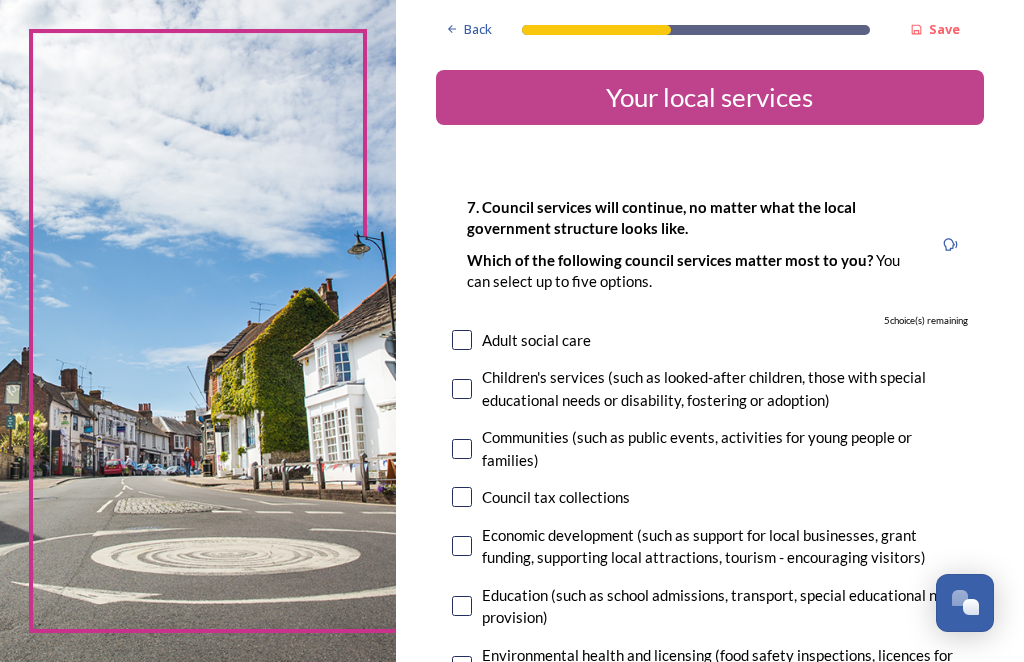 click at bounding box center (462, 497) 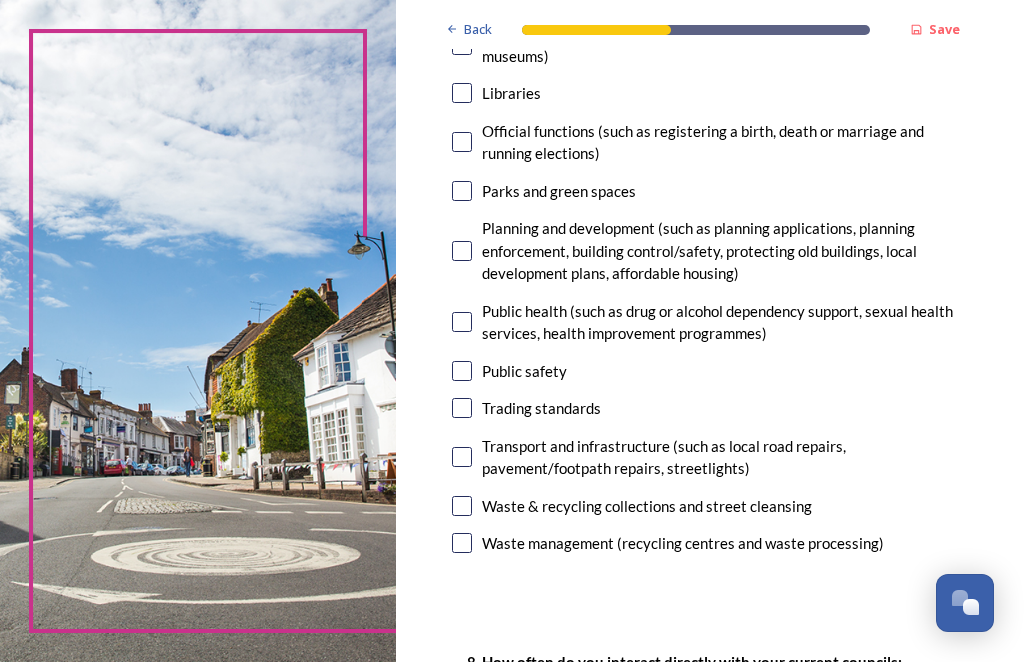 scroll, scrollTop: 720, scrollLeft: 0, axis: vertical 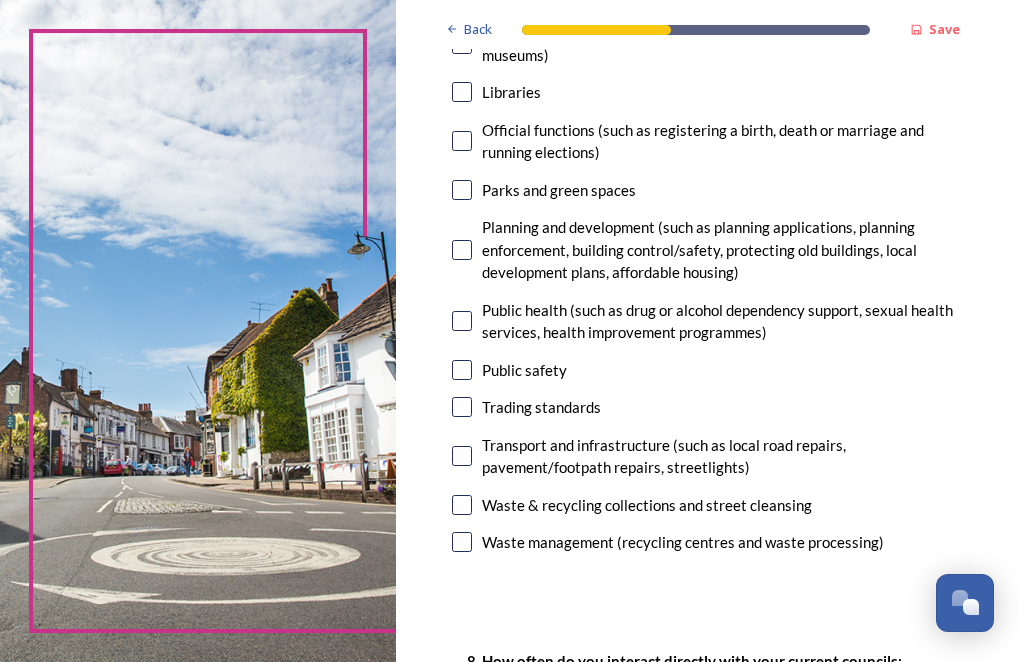 click at bounding box center [462, 505] 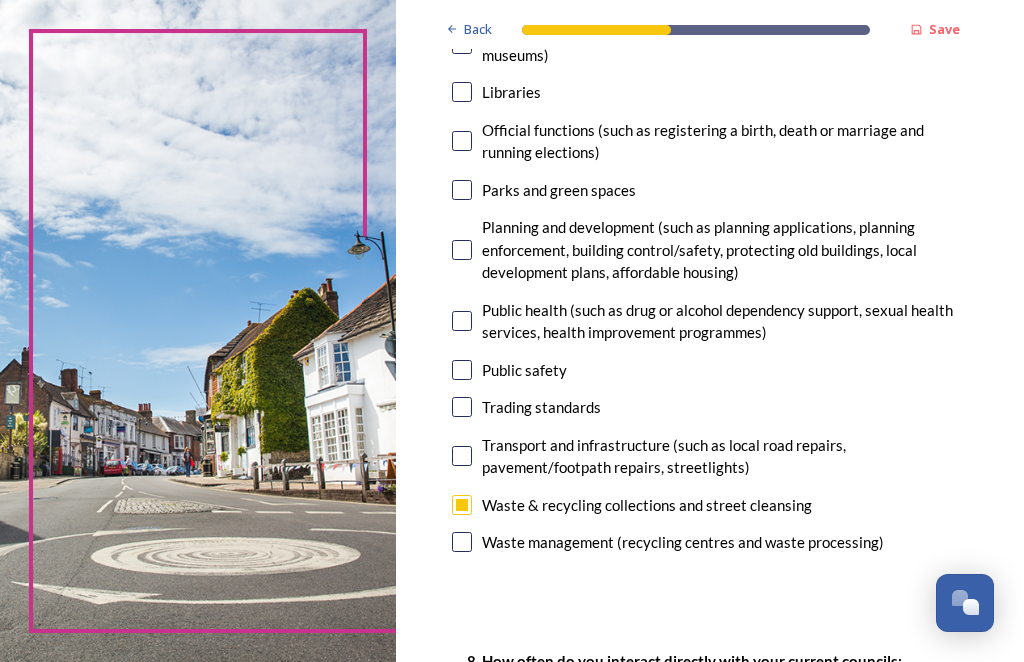 click at bounding box center [462, 370] 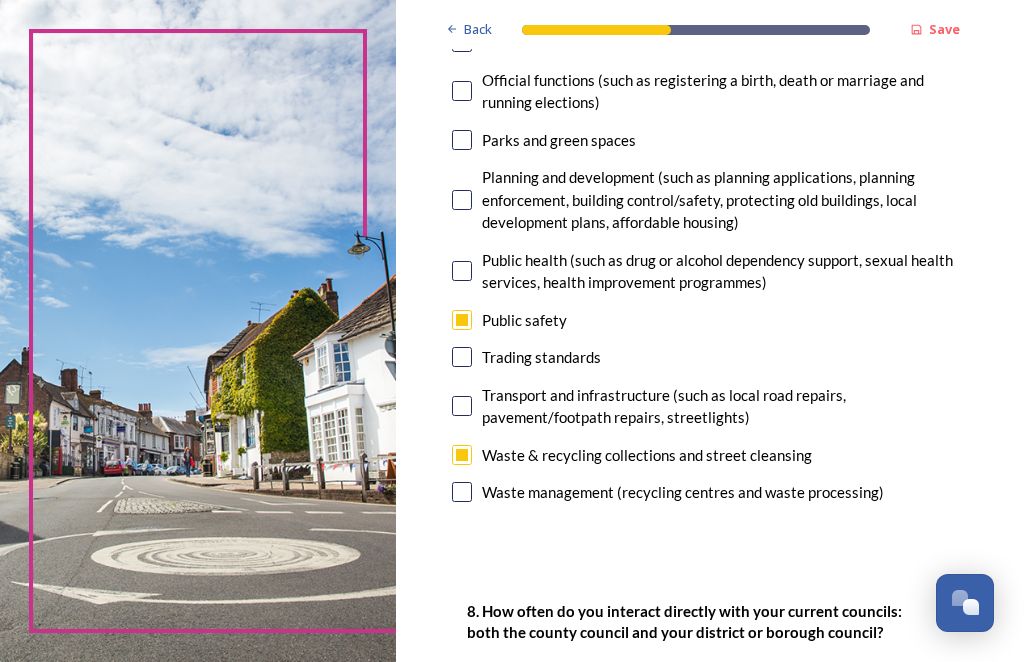 scroll, scrollTop: 770, scrollLeft: 0, axis: vertical 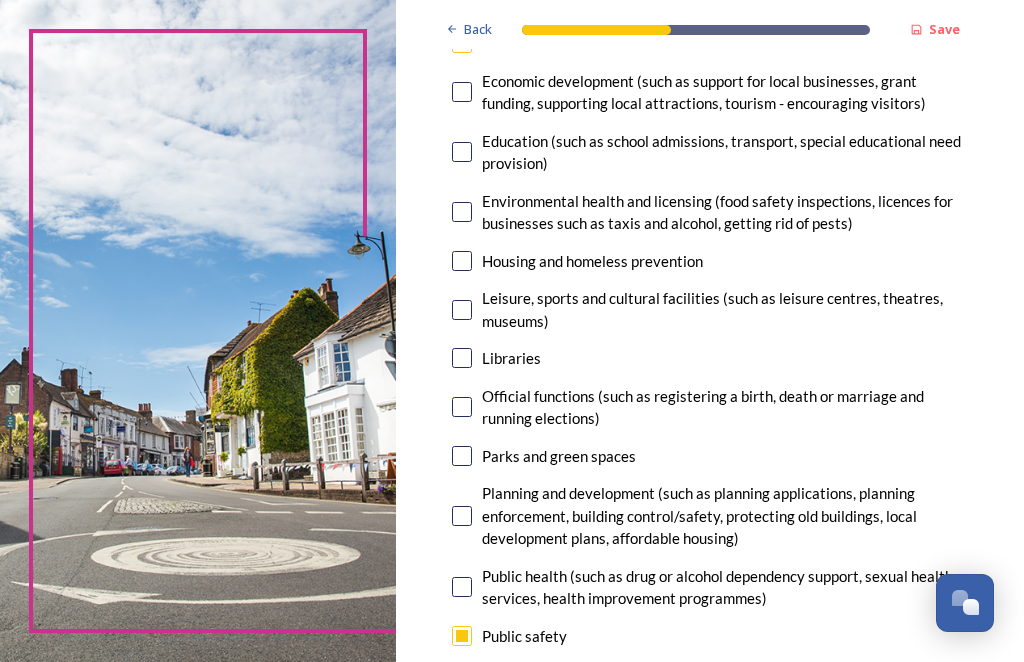 click at bounding box center [462, 310] 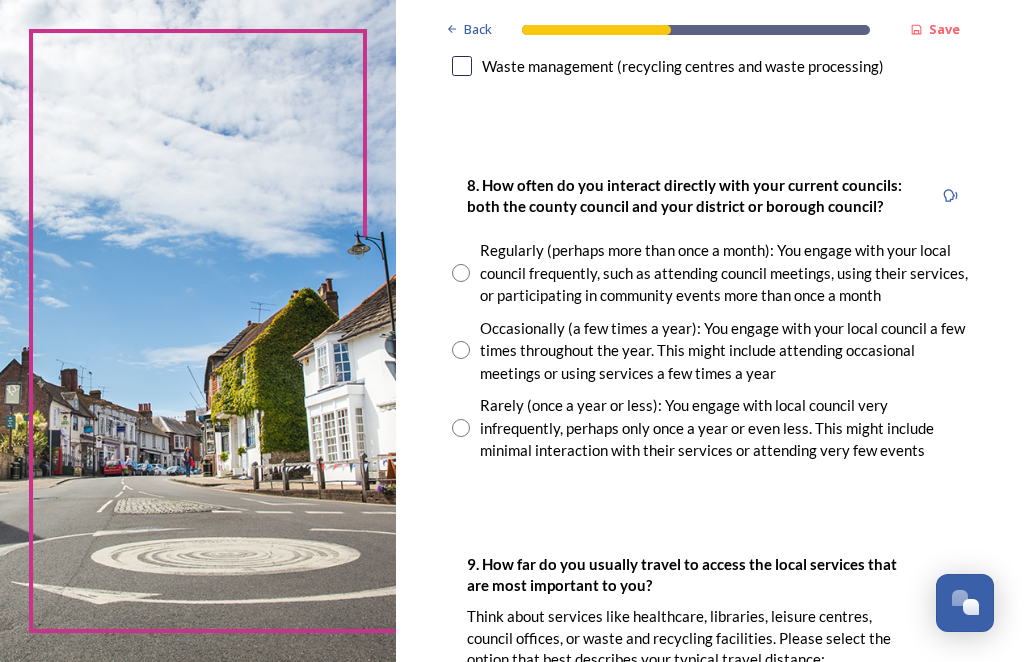 scroll, scrollTop: 1201, scrollLeft: 0, axis: vertical 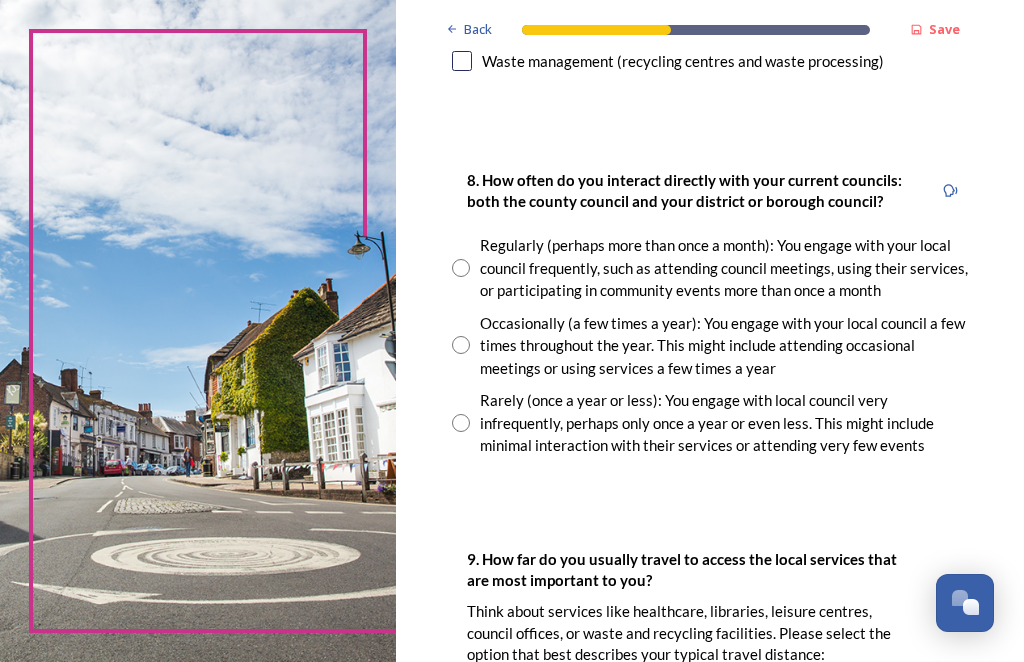 click on "Rarely (once a year or less): You engage with local council very infrequently, perhaps only once a year or even less. This might include minimal interaction with their services or attending very few events" at bounding box center [710, 423] 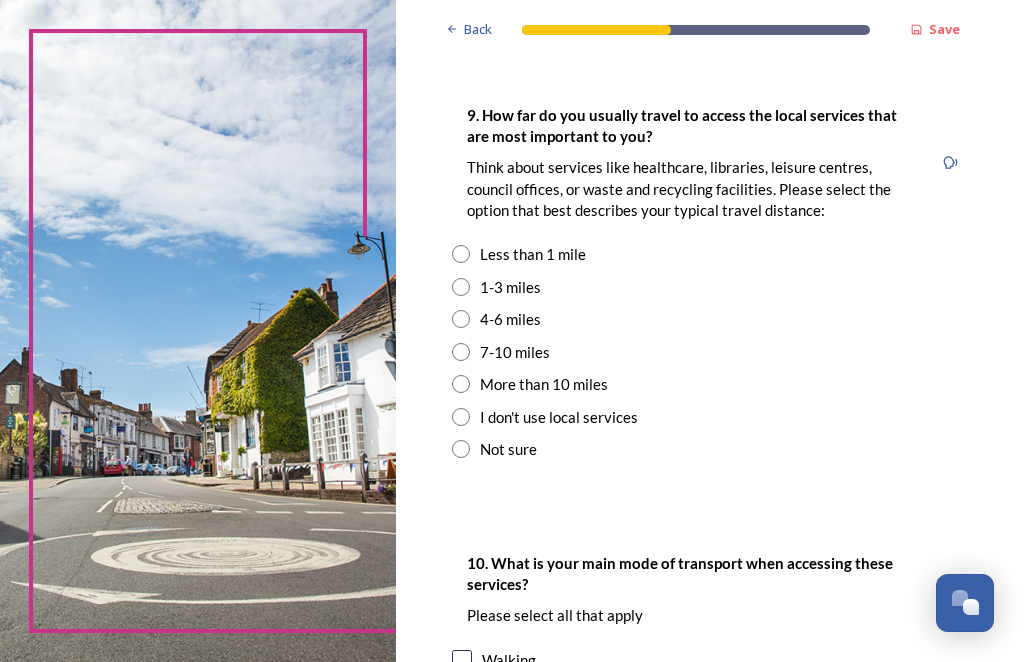 scroll, scrollTop: 1645, scrollLeft: 0, axis: vertical 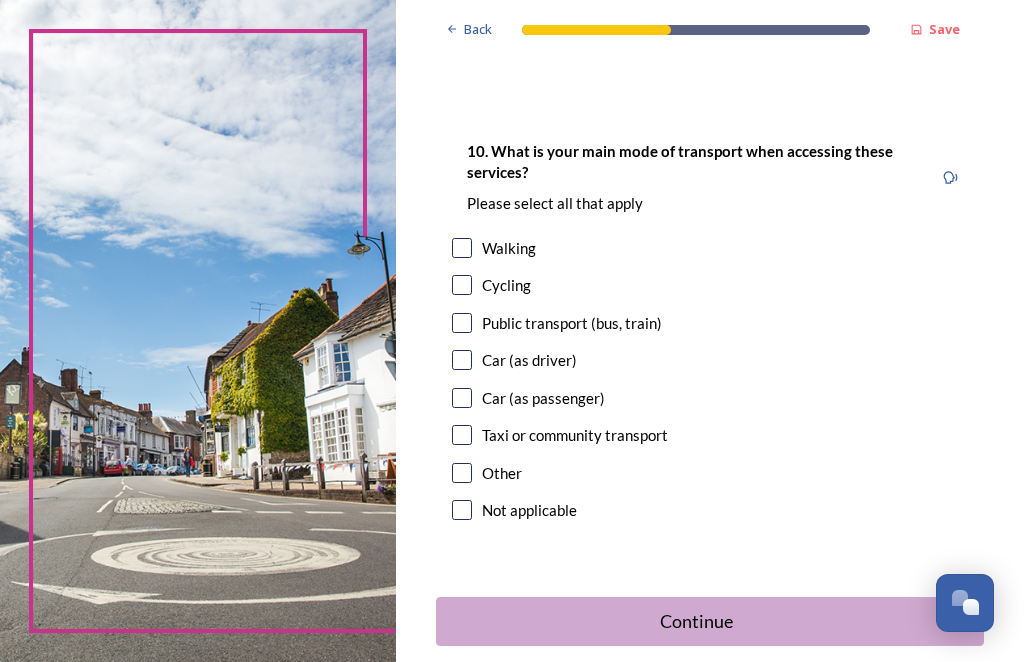 click at bounding box center (462, 360) 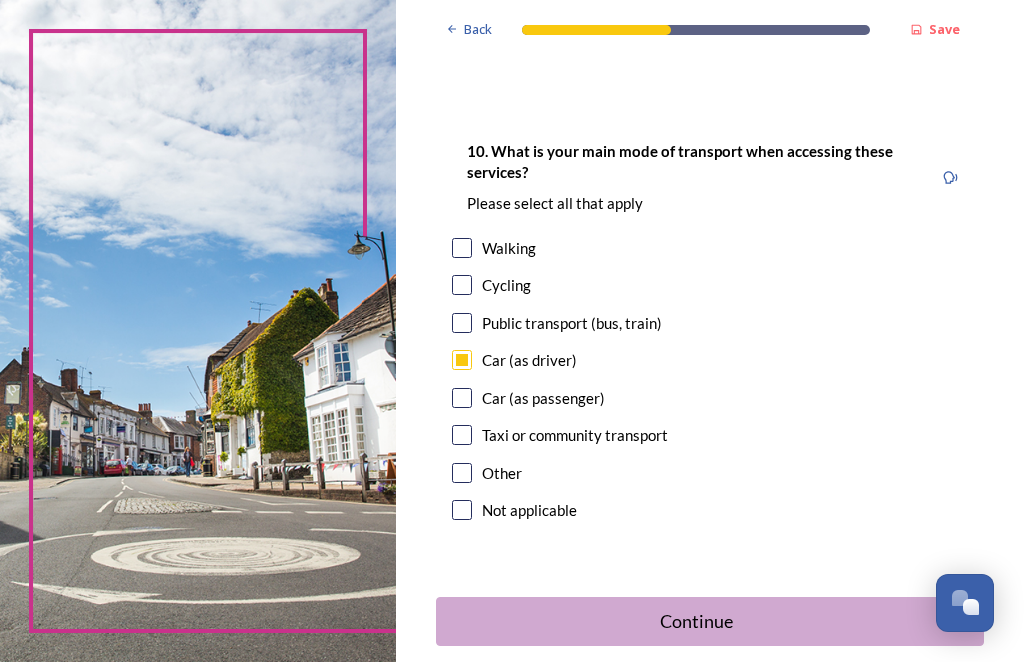 click at bounding box center (462, 398) 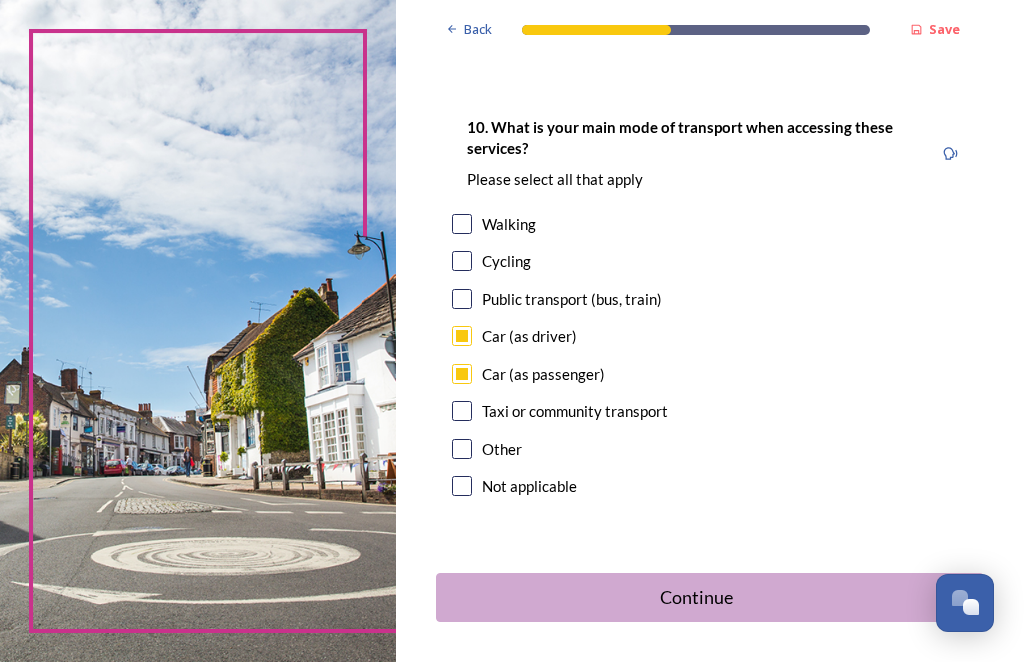 scroll, scrollTop: 2080, scrollLeft: 0, axis: vertical 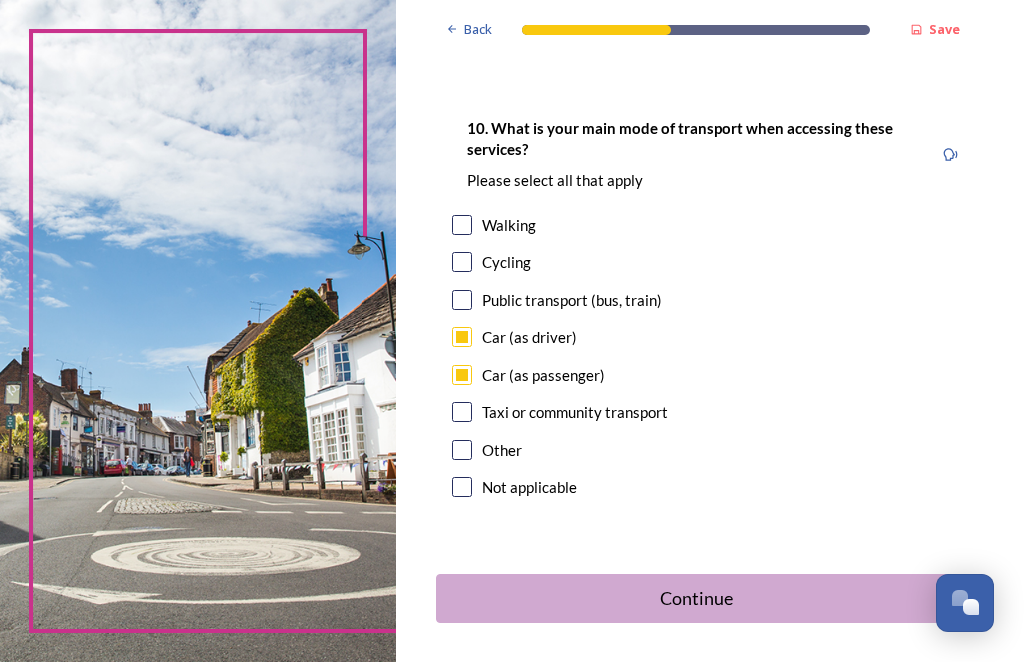 click on "Continue" at bounding box center [696, 598] 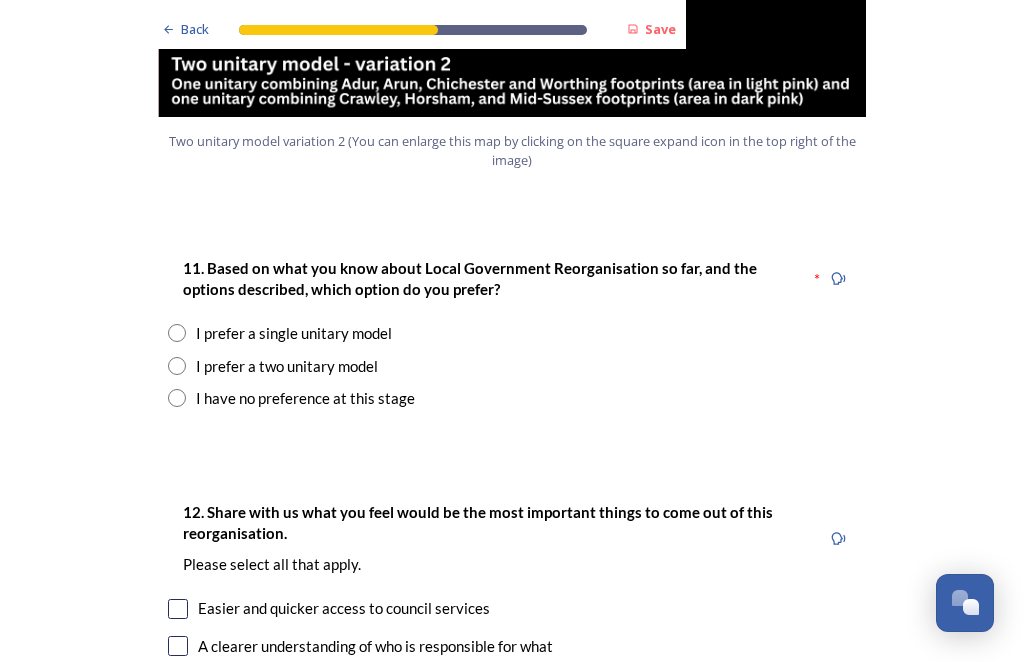 scroll, scrollTop: 2539, scrollLeft: 0, axis: vertical 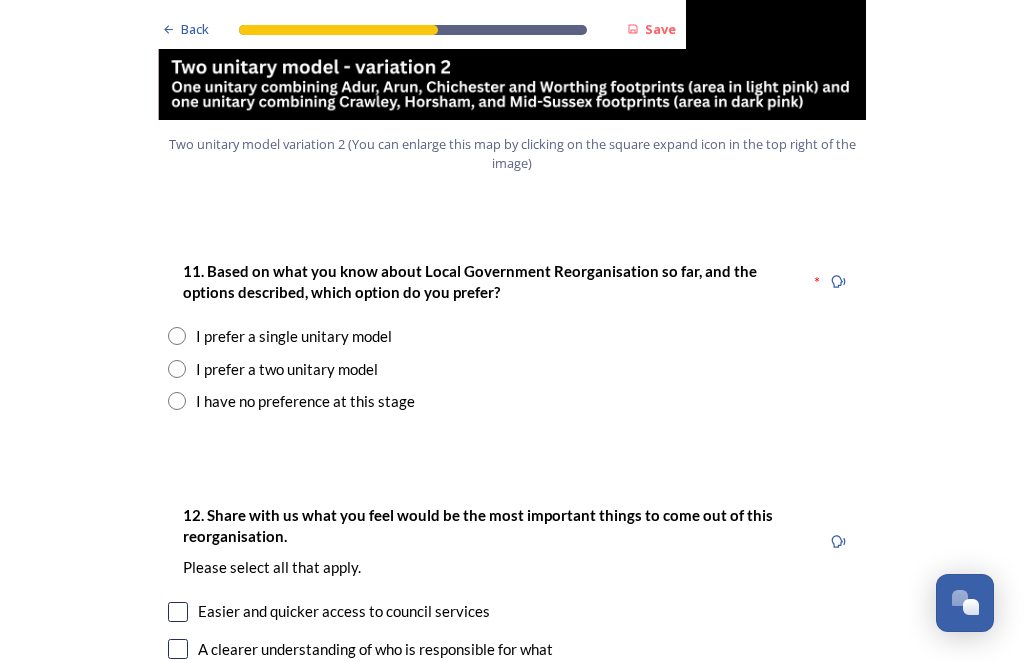 click at bounding box center (177, 336) 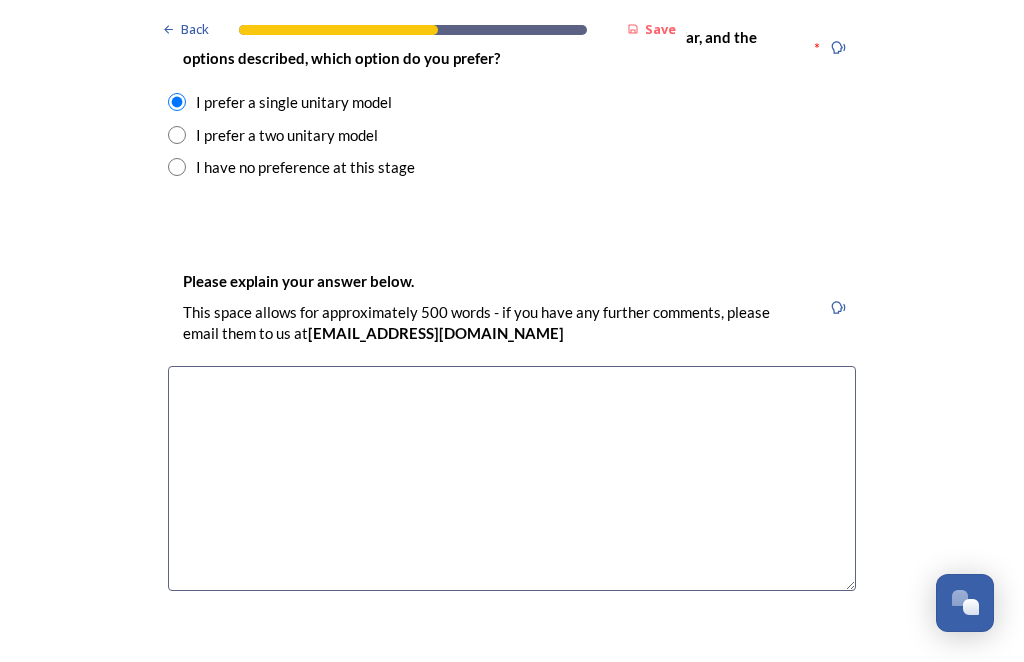 scroll, scrollTop: 2773, scrollLeft: 0, axis: vertical 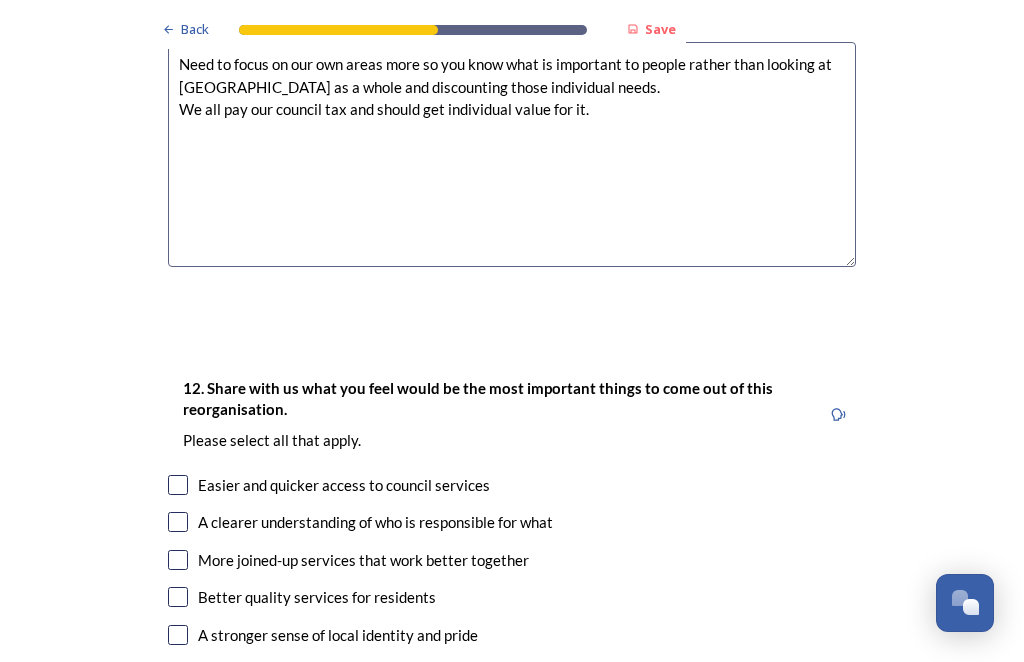 type on "Need to focus on our own areas more so you know what is important to people rather than looking at [GEOGRAPHIC_DATA] as a whole and discounting those individual needs.
We all pay our council tax and should get individual value for it." 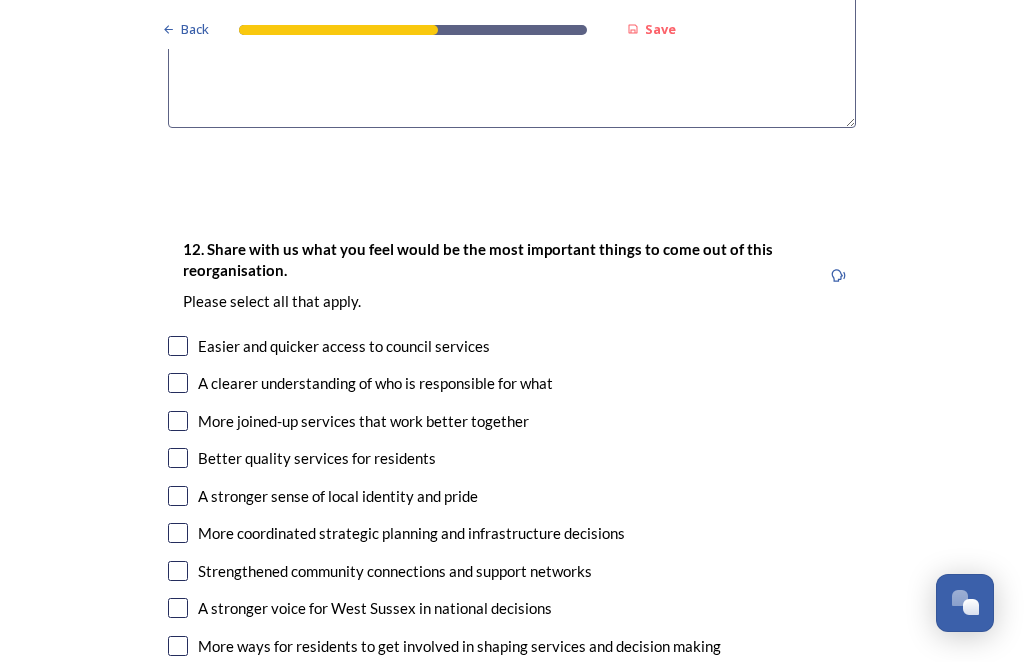 scroll, scrollTop: 3237, scrollLeft: 0, axis: vertical 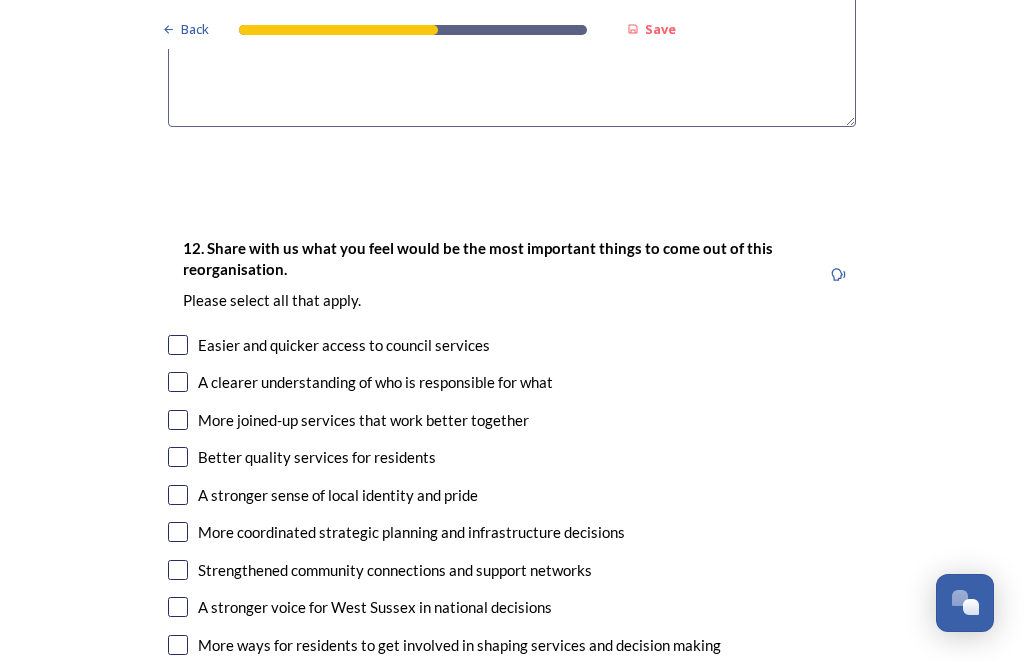 click at bounding box center [178, 720] 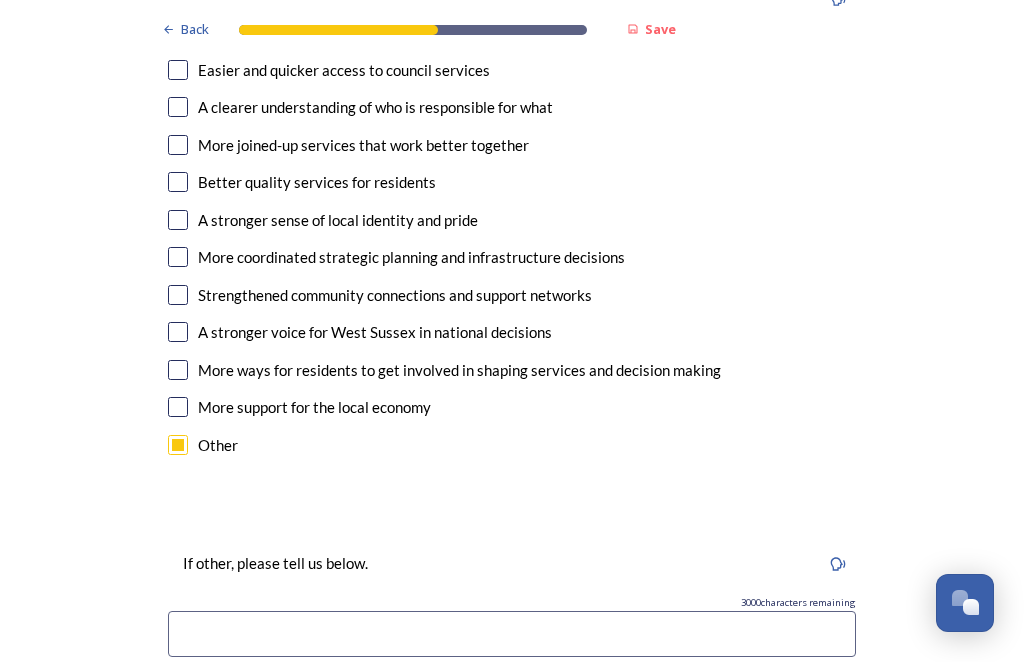 scroll, scrollTop: 3512, scrollLeft: 0, axis: vertical 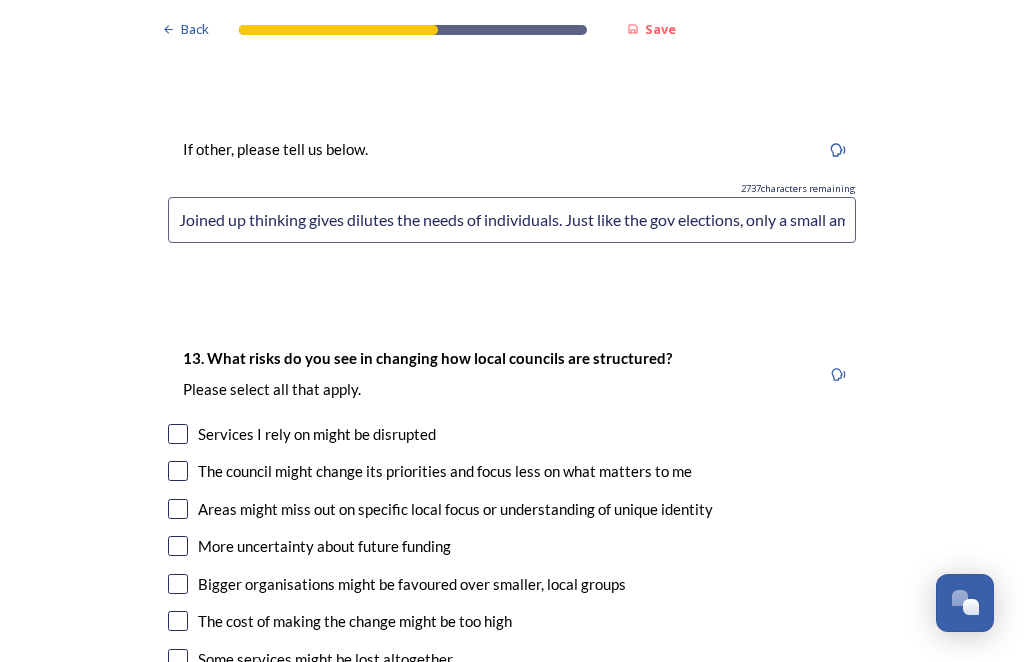 type on "Joined up thinking gives dilutes the needs of individuals. Just like the gov elections, only a small amount of people voted labour but they run the show. Need to be smaller councils looking after the needs of individuals so they make a difference to those people." 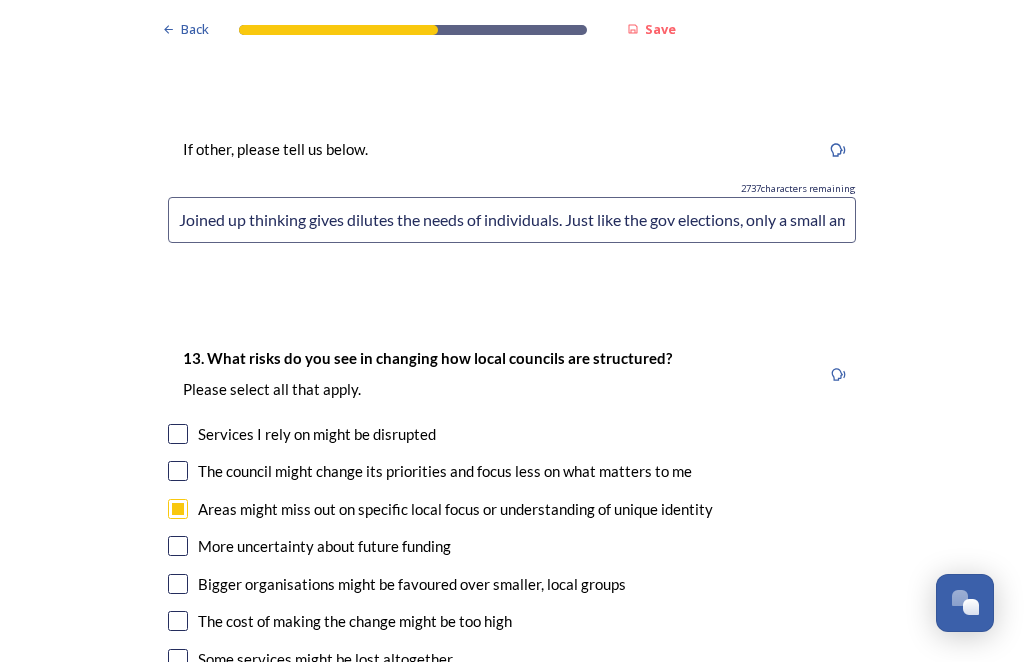 click at bounding box center [178, 471] 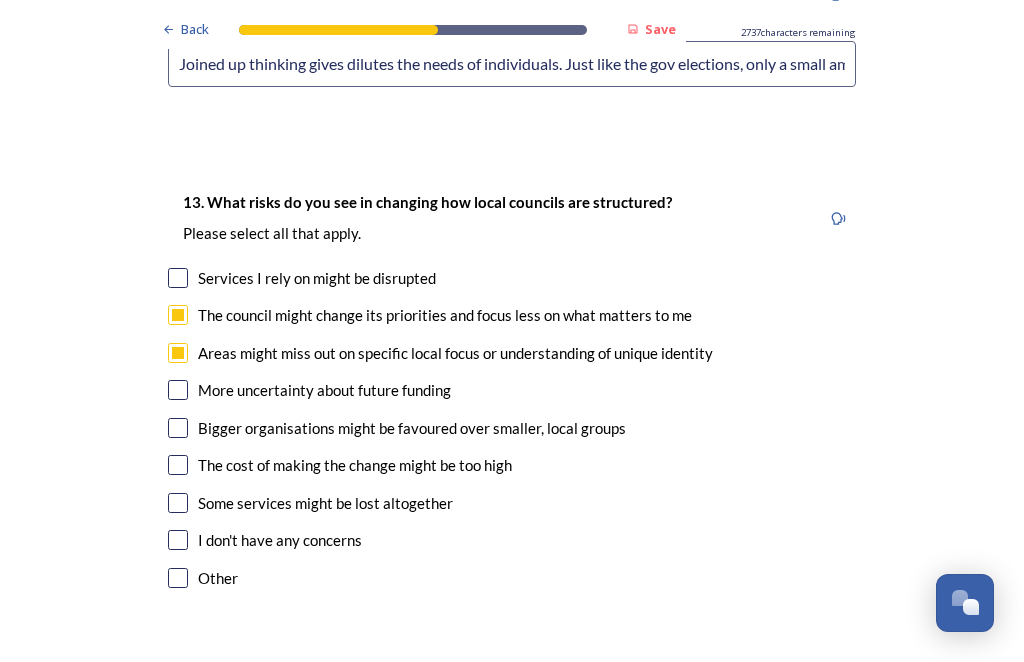 scroll, scrollTop: 4082, scrollLeft: 0, axis: vertical 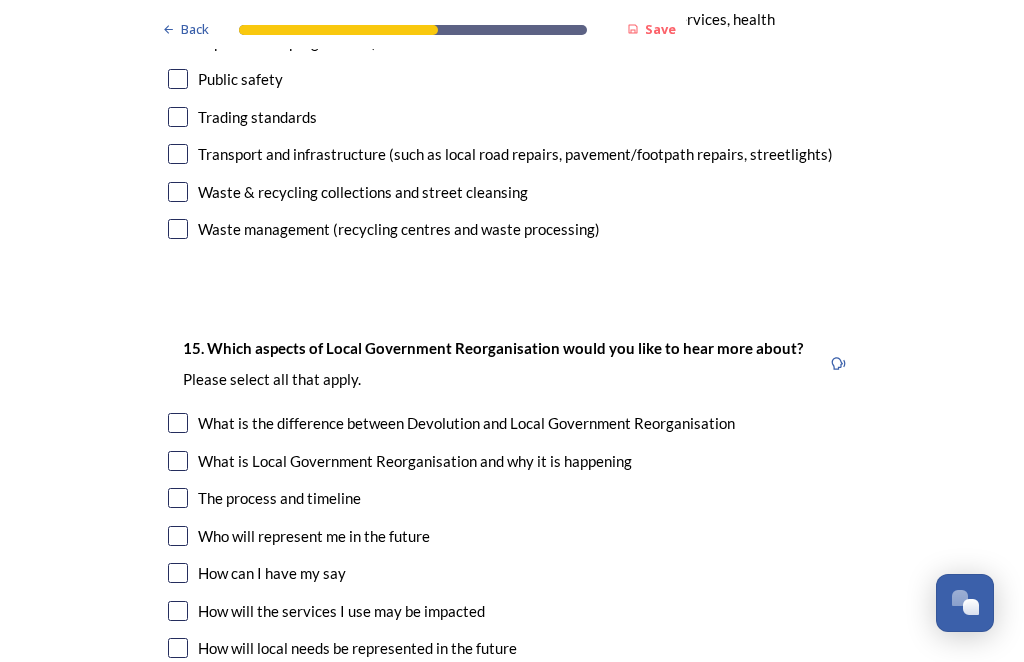 click at bounding box center (178, 461) 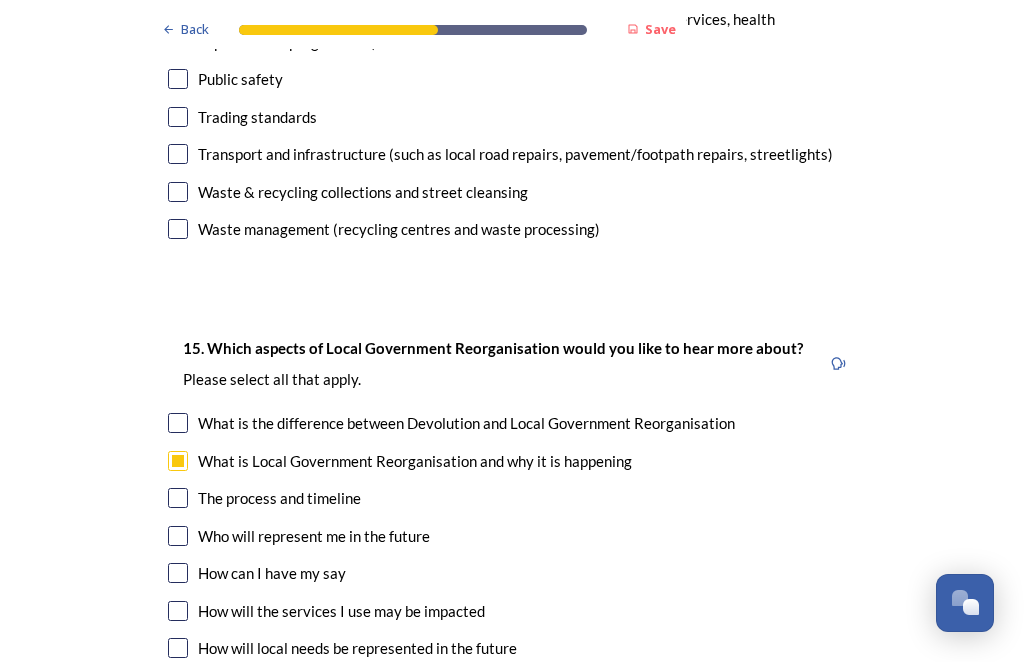 click at bounding box center (178, 573) 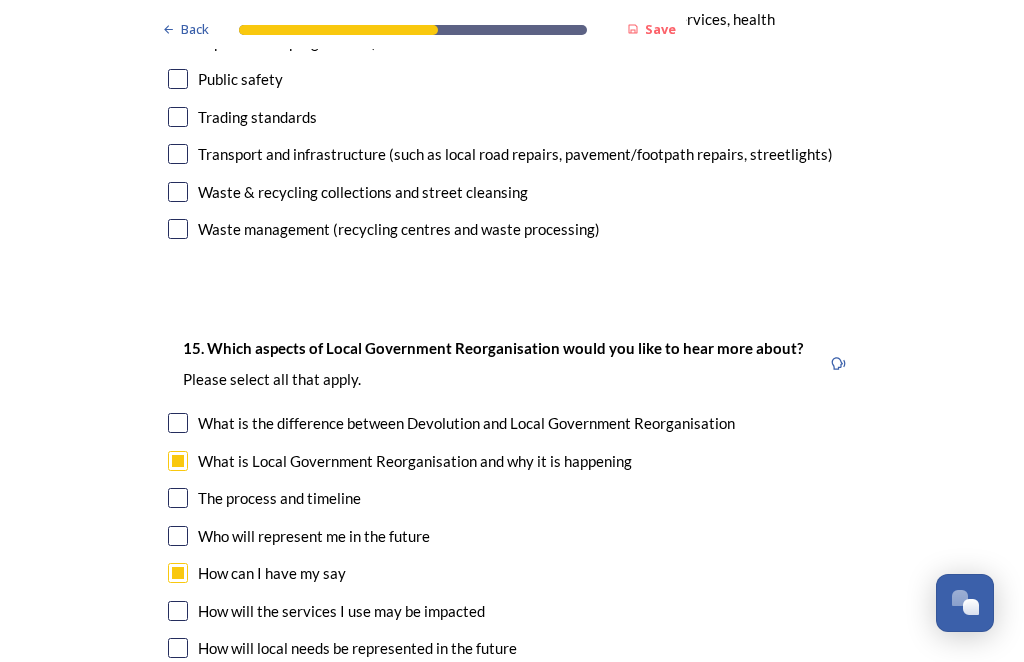 click at bounding box center [178, 611] 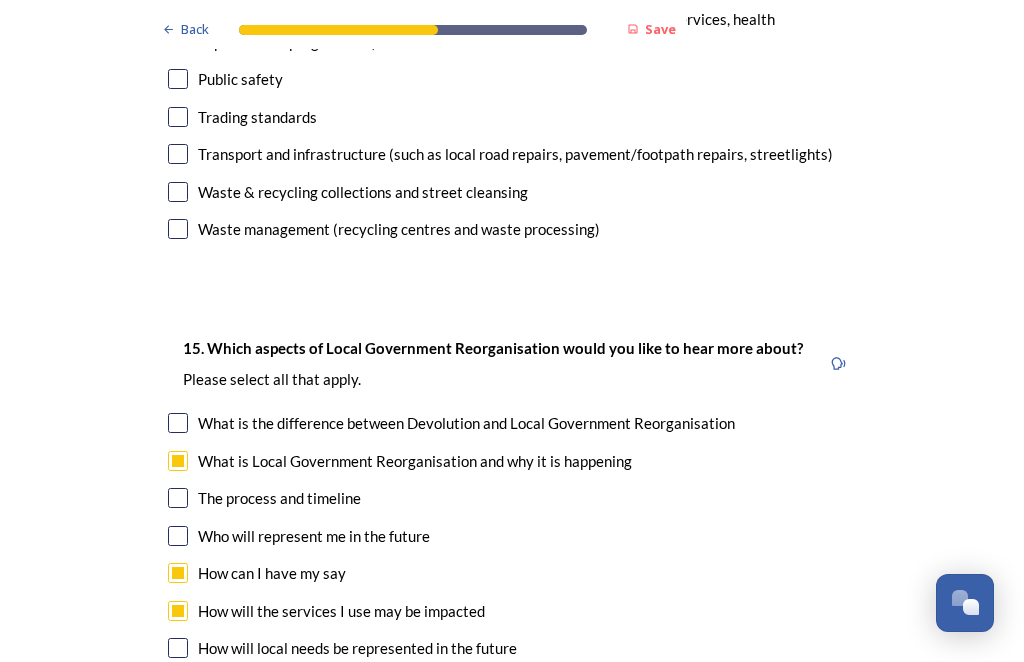 click at bounding box center [178, 648] 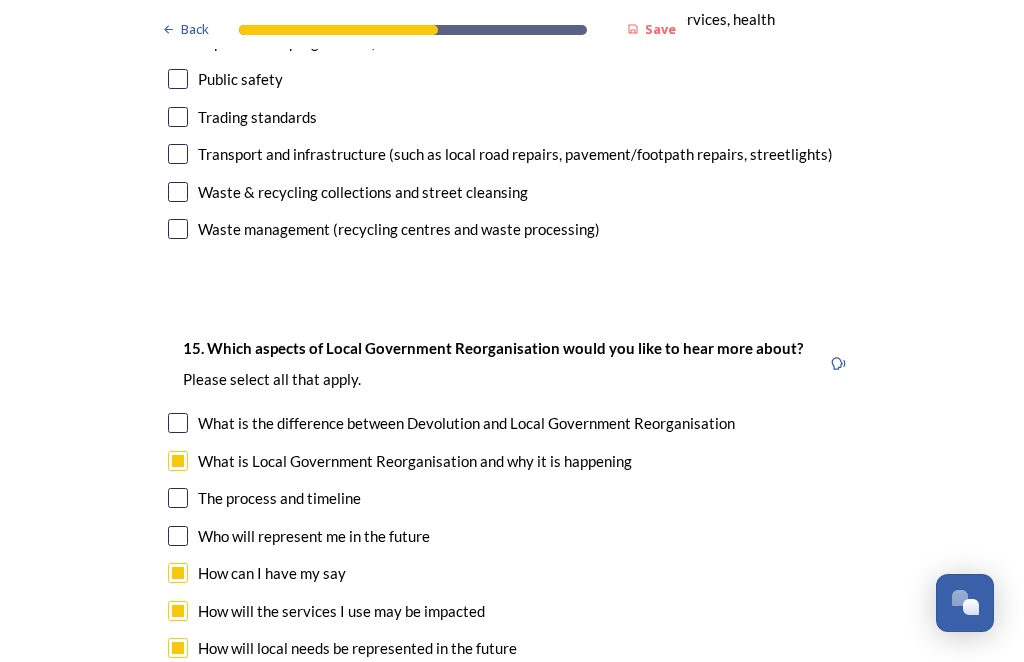 click at bounding box center (178, 686) 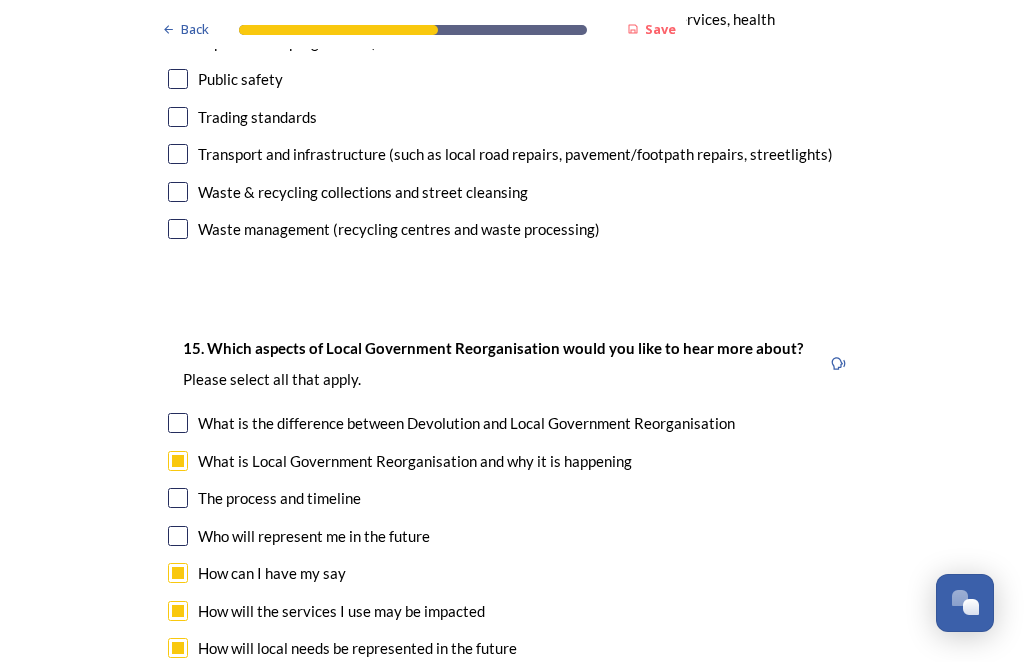 click at bounding box center (178, 723) 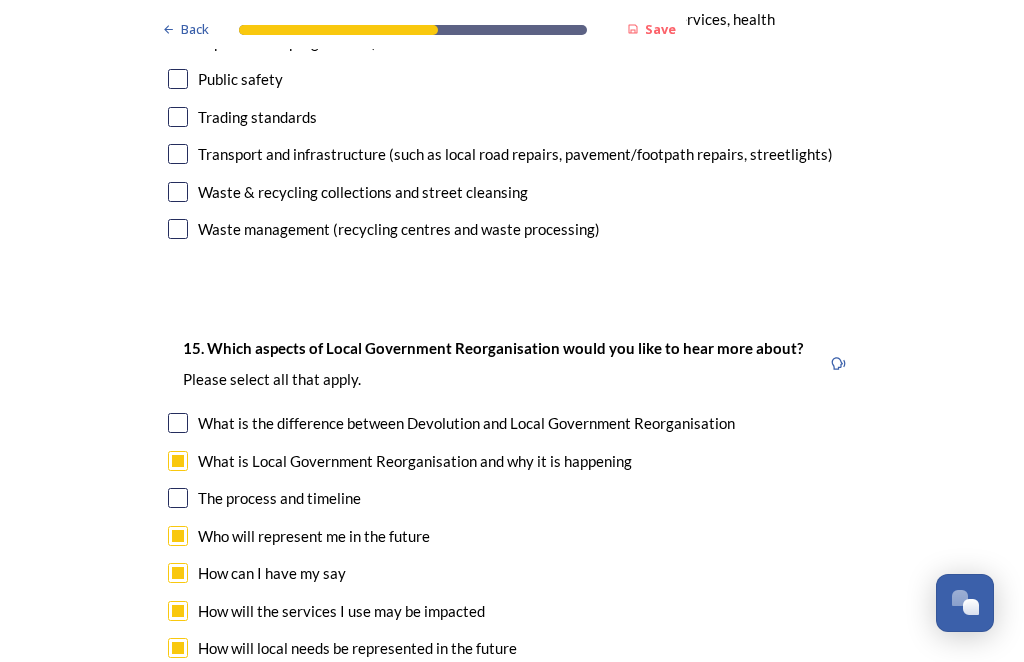 click at bounding box center [178, 498] 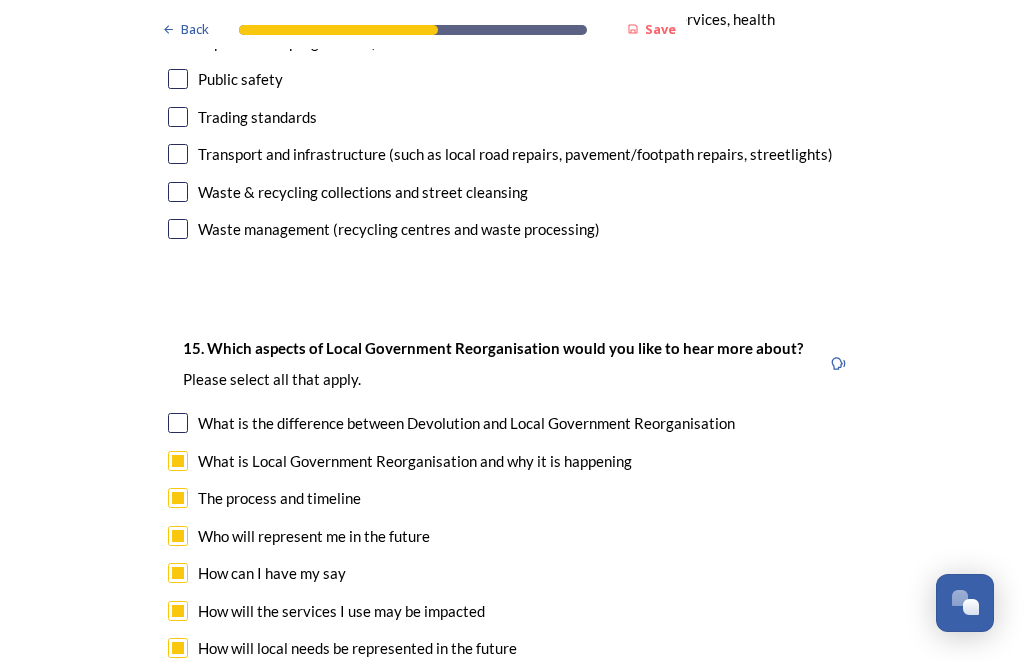 click at bounding box center [178, 423] 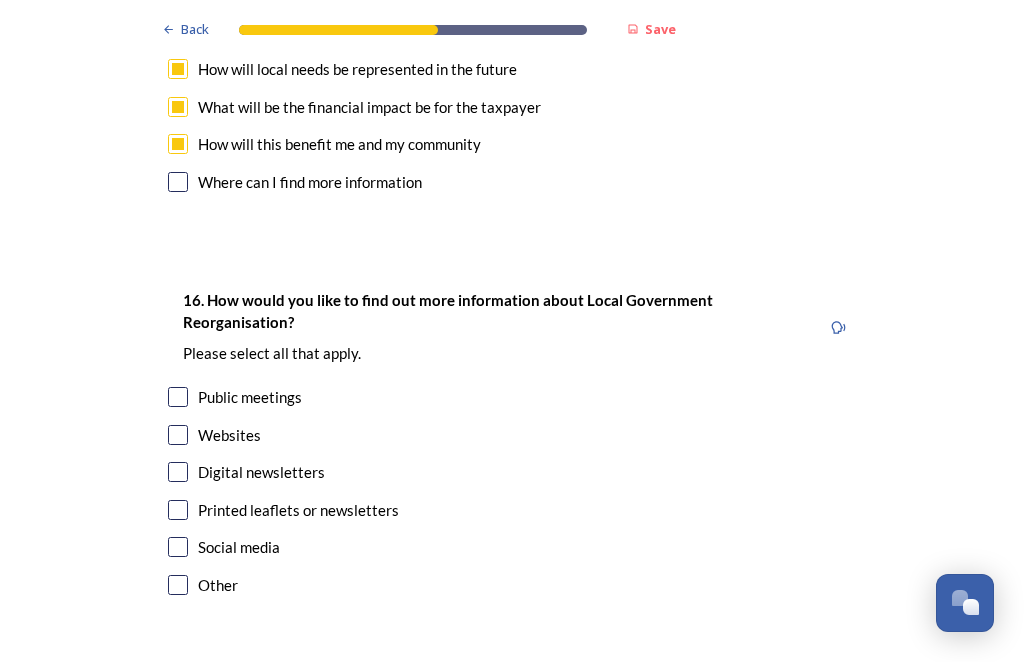 scroll, scrollTop: 6049, scrollLeft: 0, axis: vertical 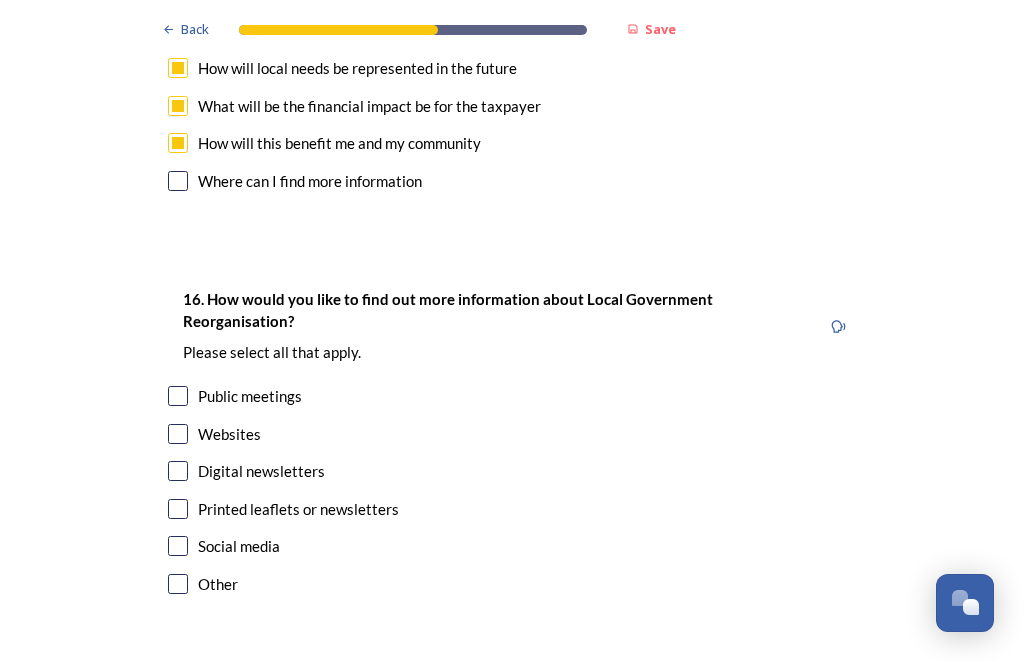 click at bounding box center [178, 584] 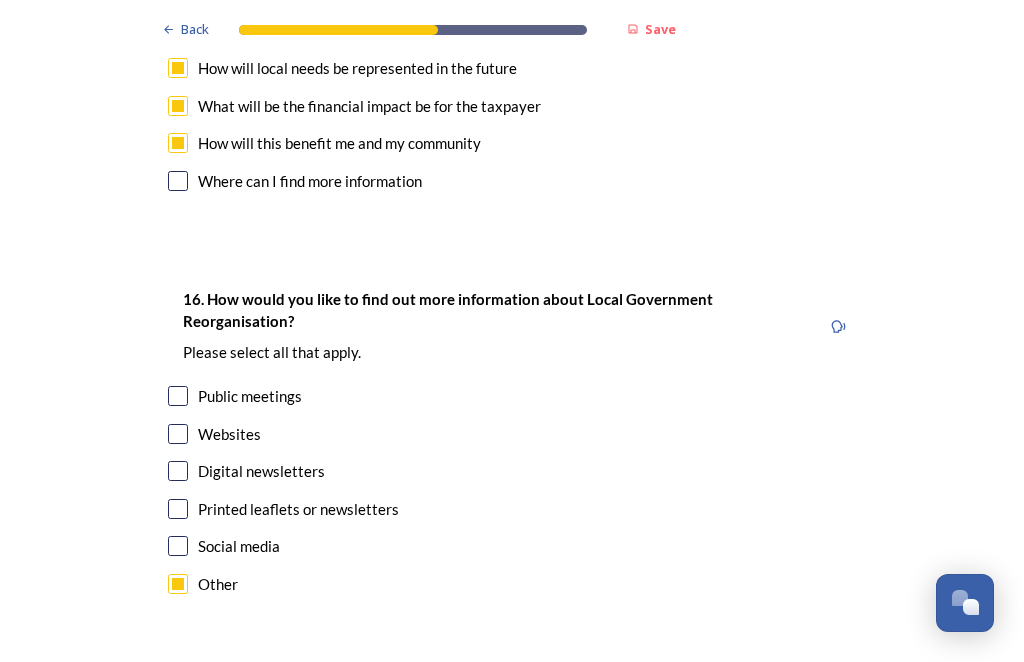 click at bounding box center [512, 773] 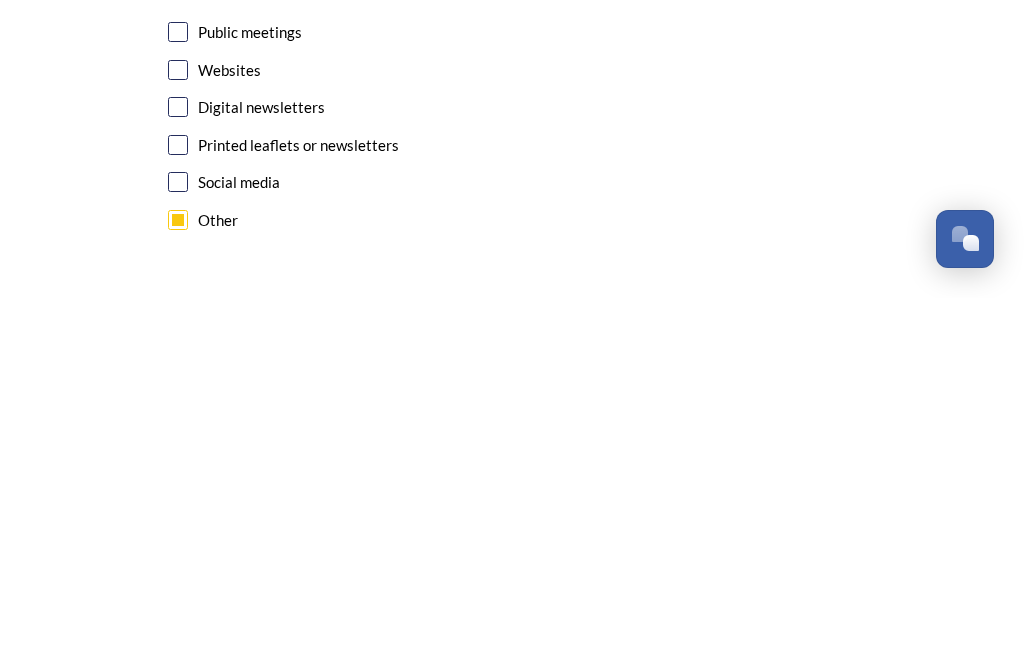 type on "Write to me as I pay for wages so you owe it to me to tell me why I’m paying for a change that will dilute individuals needs" 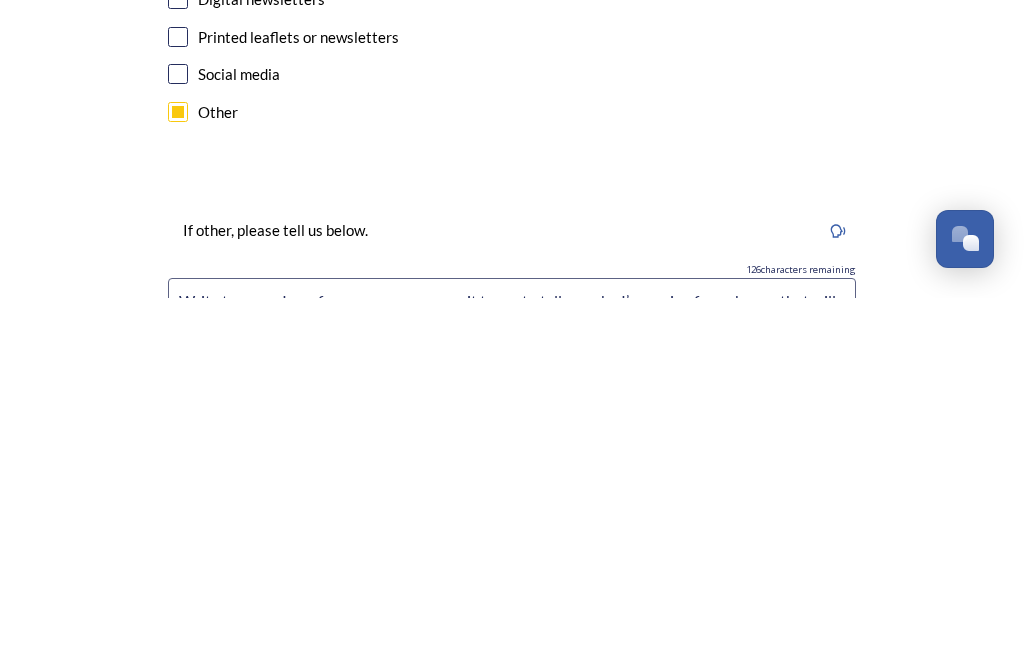 scroll, scrollTop: 6170, scrollLeft: 0, axis: vertical 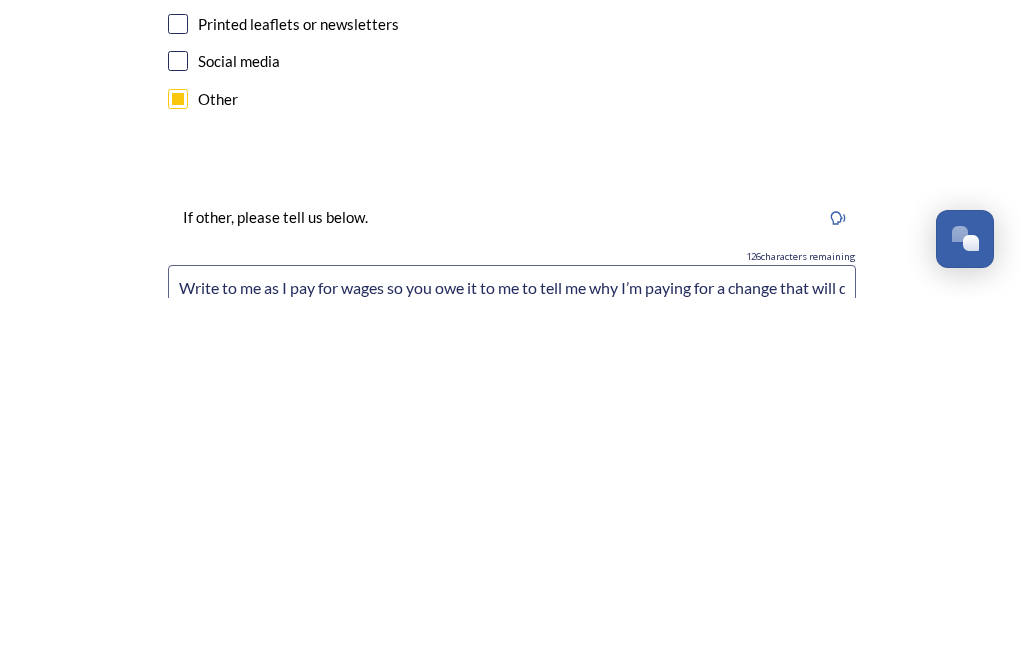 click on "Continue" at bounding box center (498, 782) 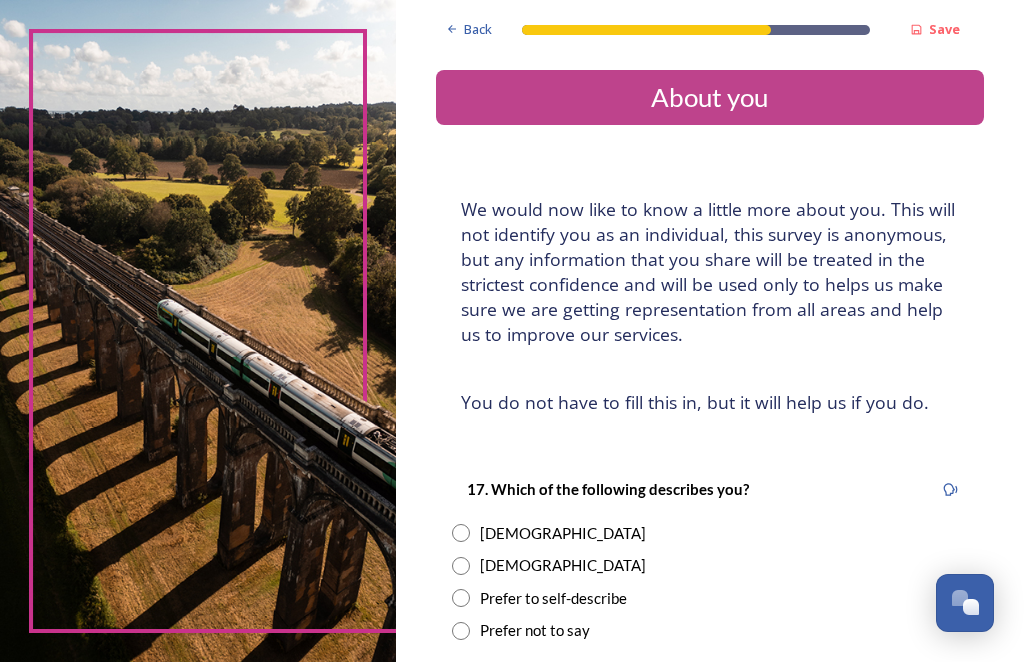click on "Prefer not to say" at bounding box center (535, 630) 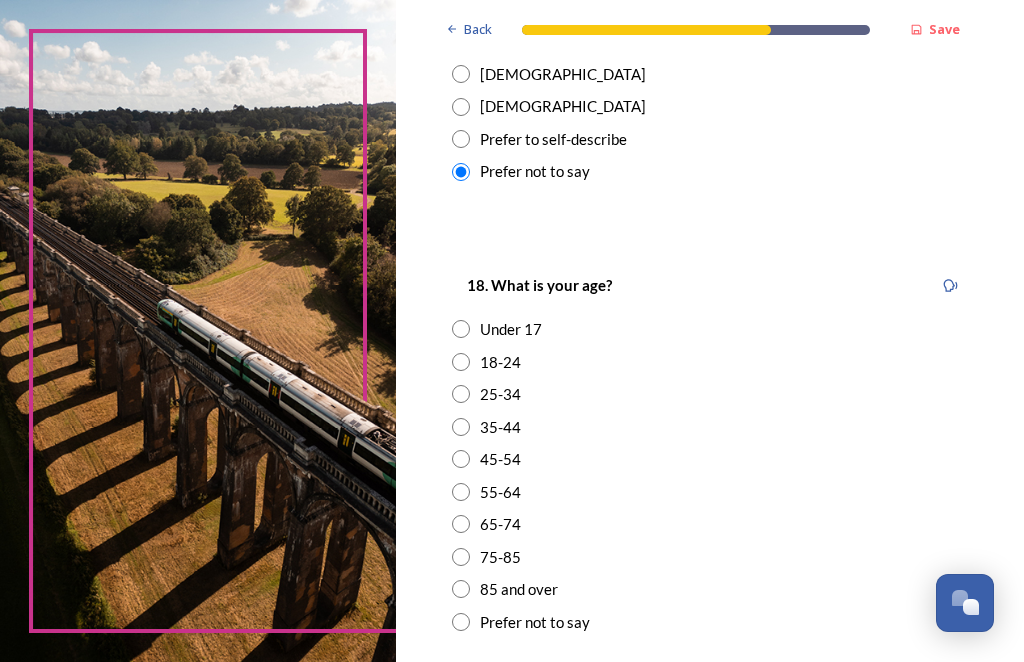 scroll, scrollTop: 460, scrollLeft: 0, axis: vertical 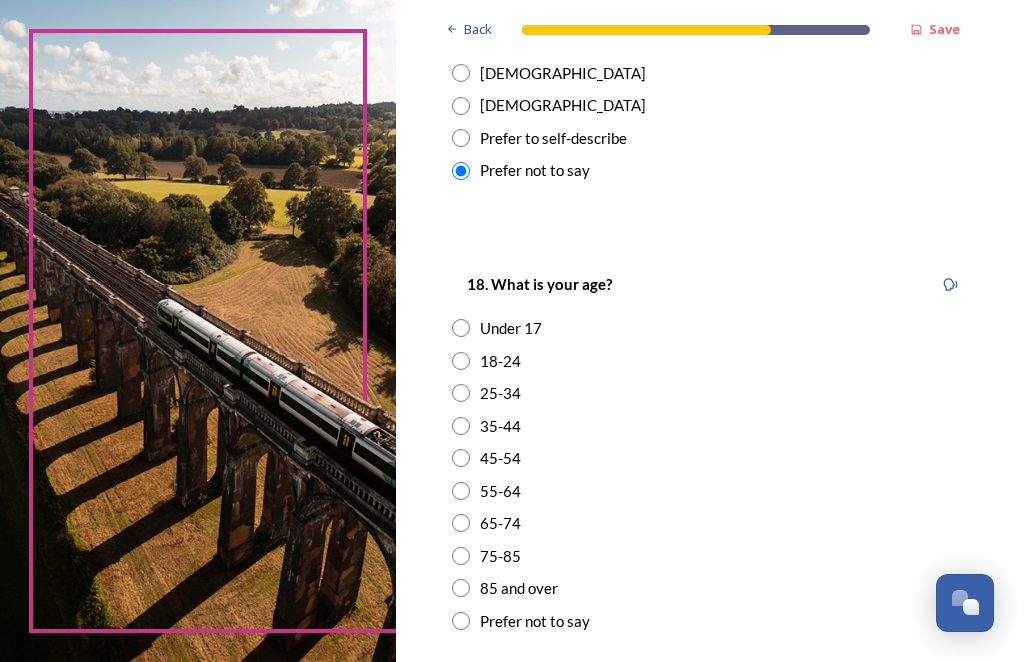 click on "Prefer not to say" at bounding box center [535, 621] 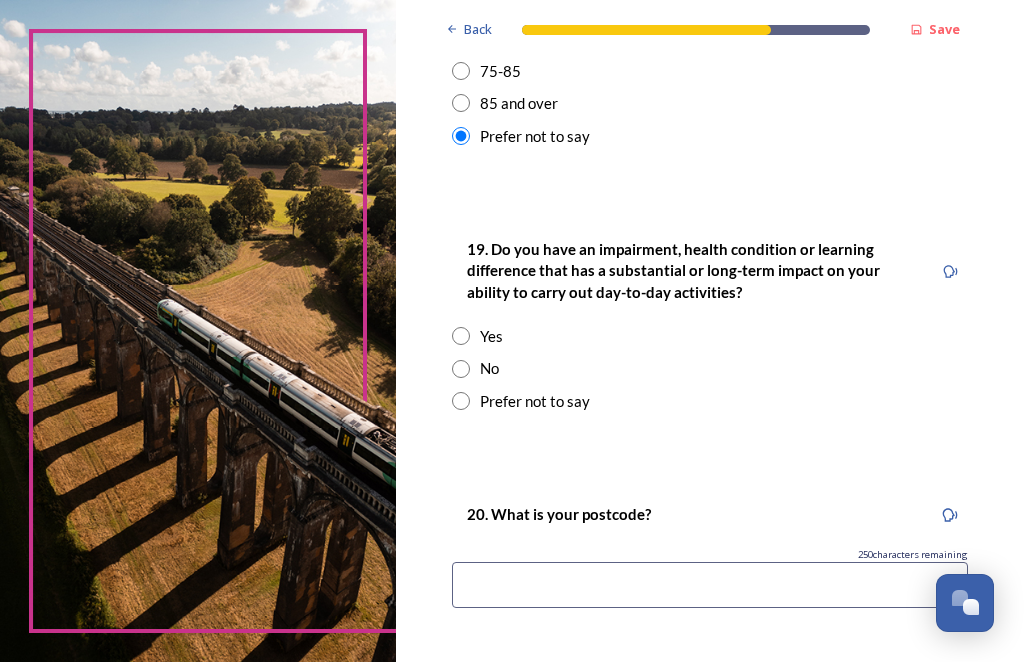 scroll, scrollTop: 945, scrollLeft: 0, axis: vertical 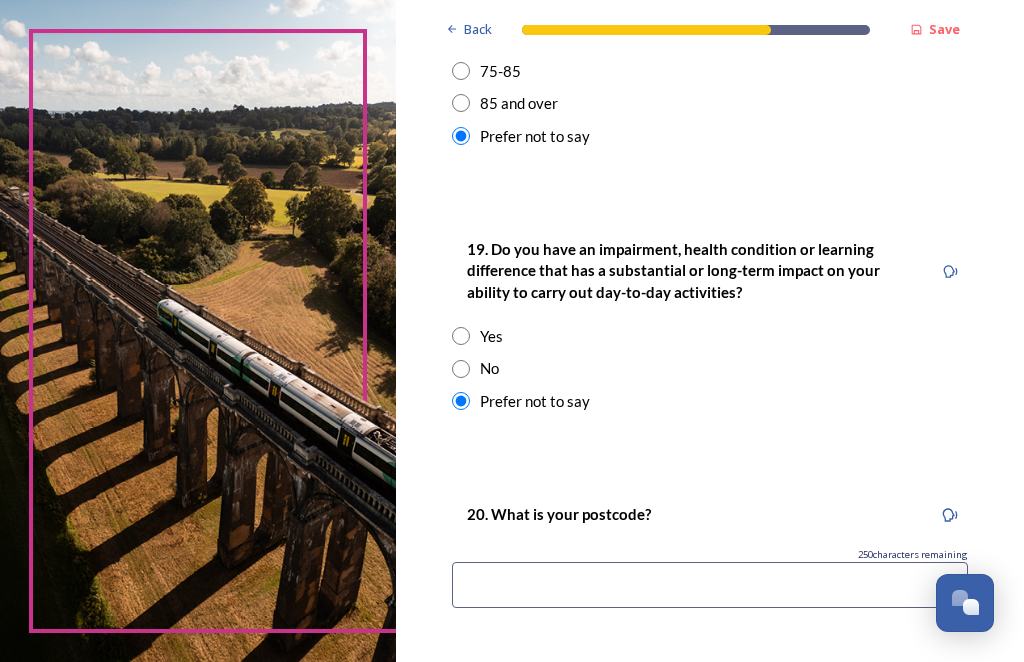 click at bounding box center [710, 585] 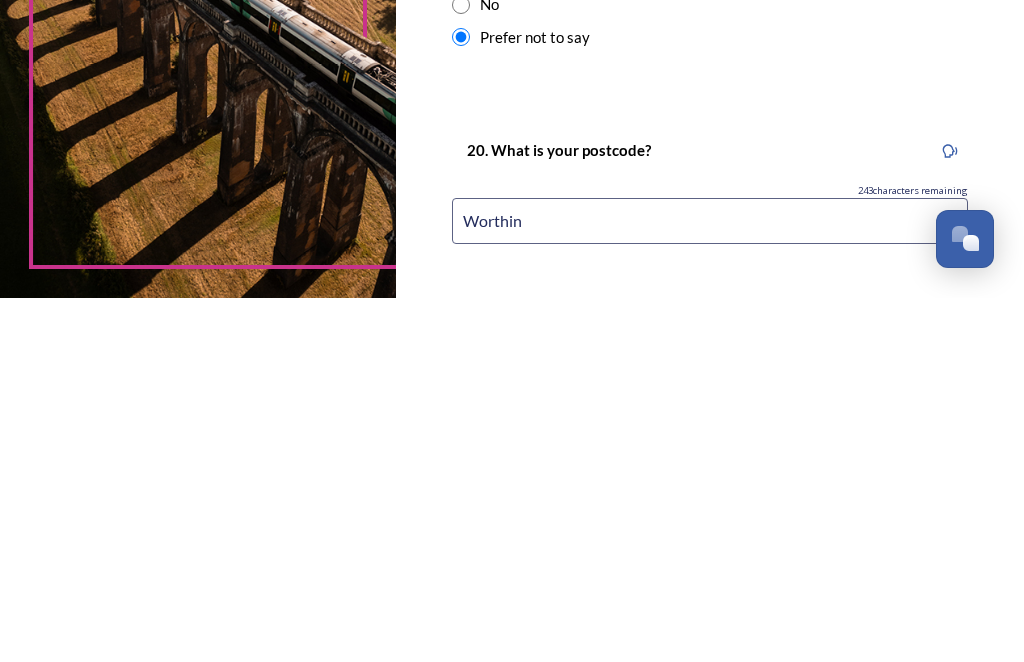 type on "Worthing" 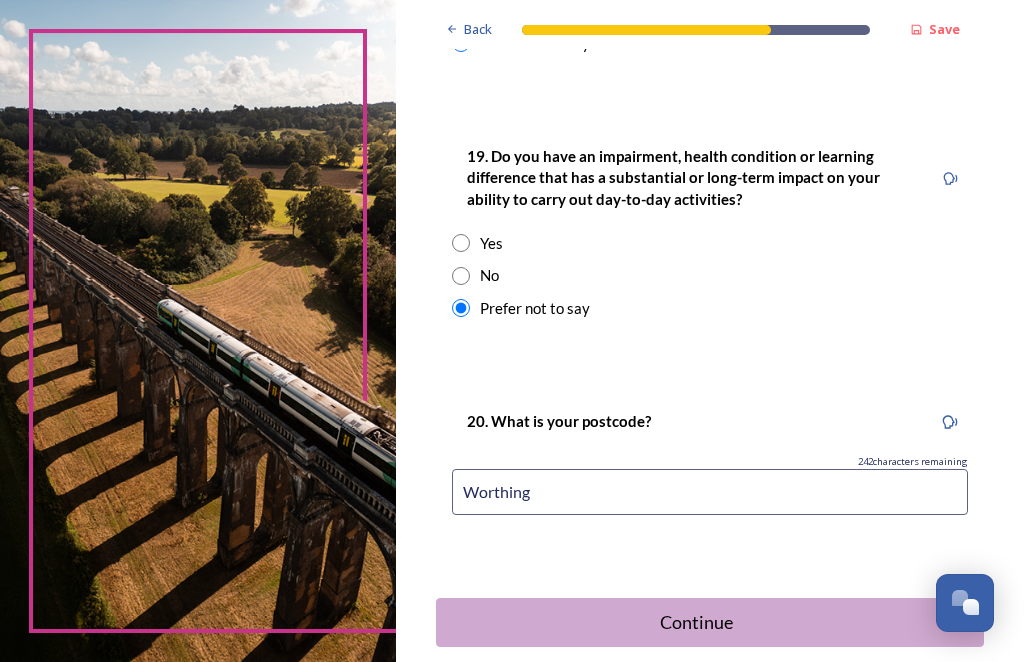 scroll, scrollTop: 1045, scrollLeft: 0, axis: vertical 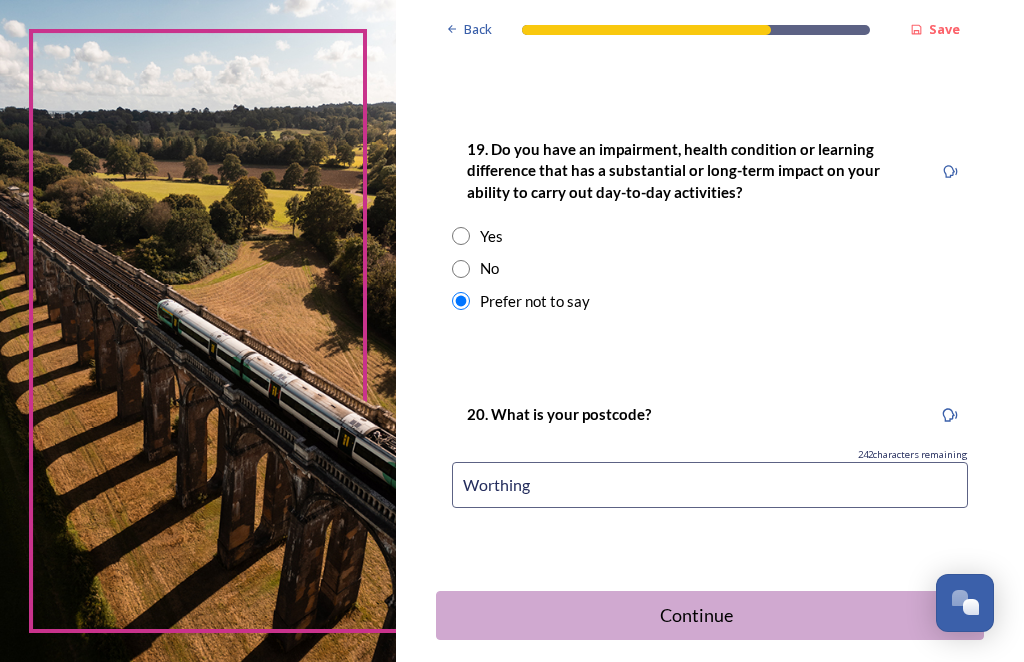 click on "Continue" at bounding box center [696, 615] 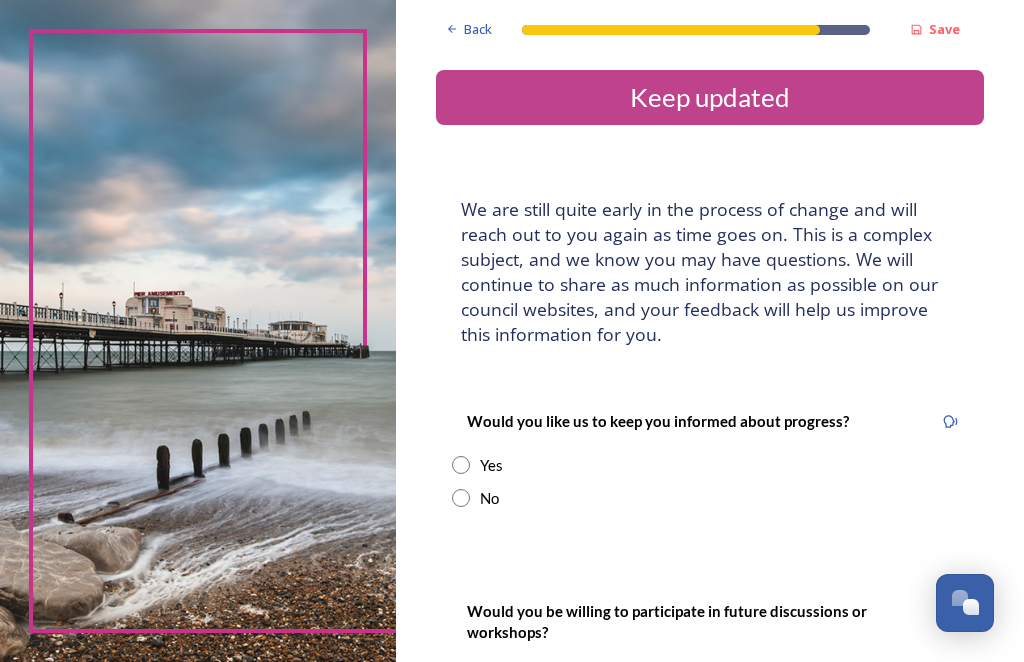 click at bounding box center (461, 465) 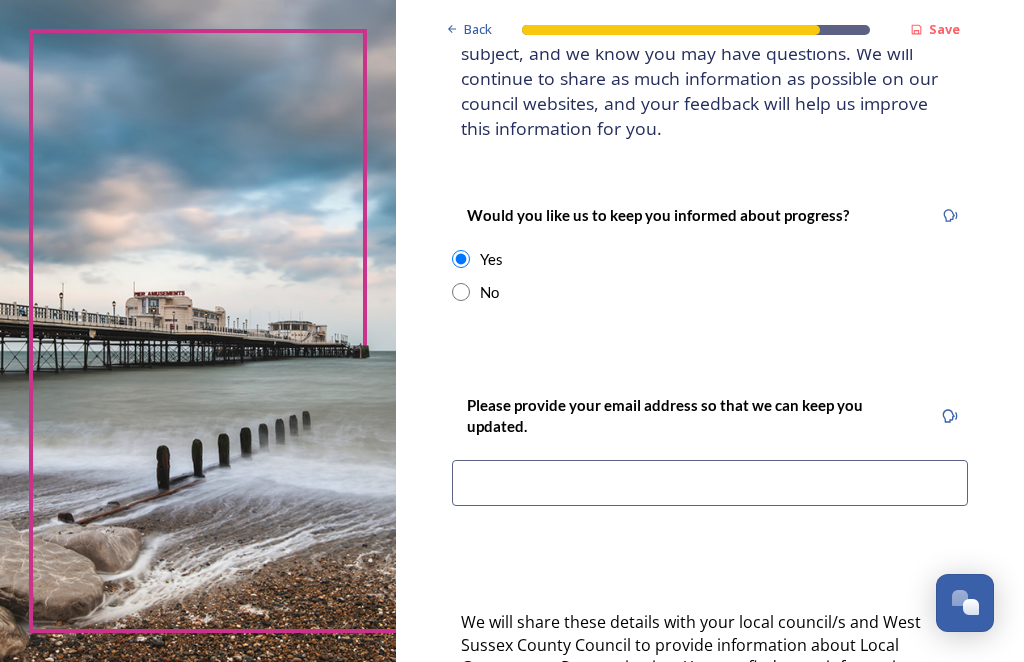 scroll, scrollTop: 212, scrollLeft: 0, axis: vertical 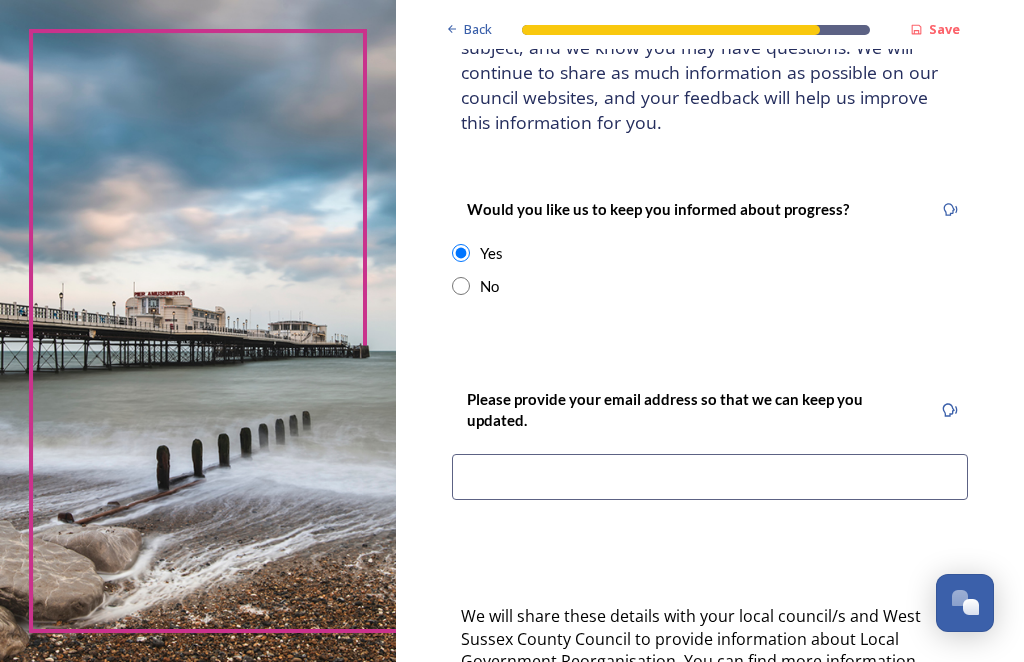 click at bounding box center [710, 477] 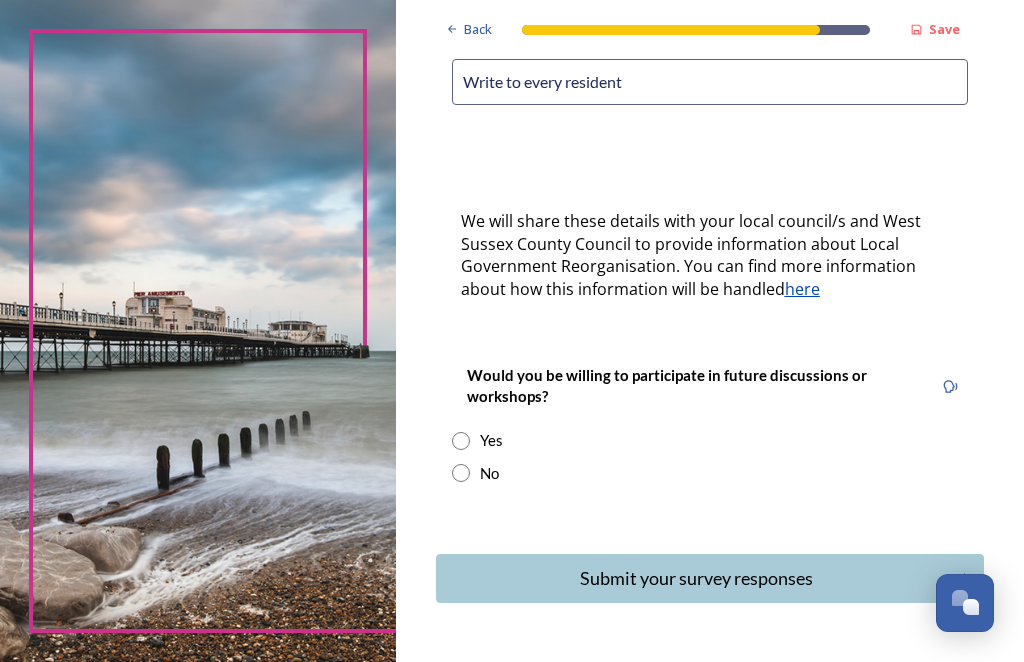 scroll, scrollTop: 606, scrollLeft: 0, axis: vertical 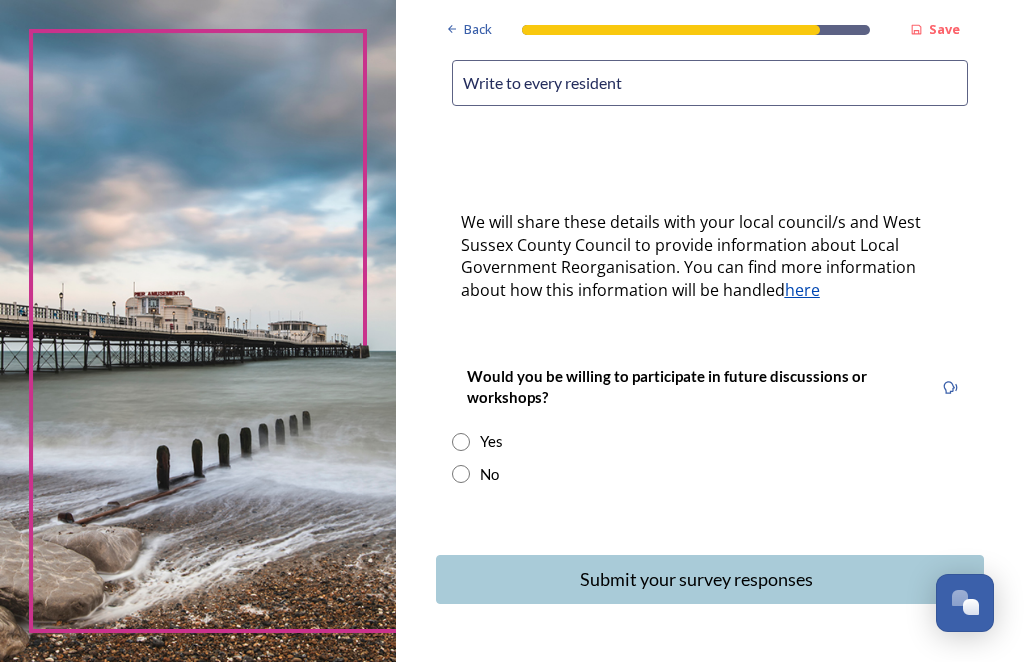 type on "Write to every resident" 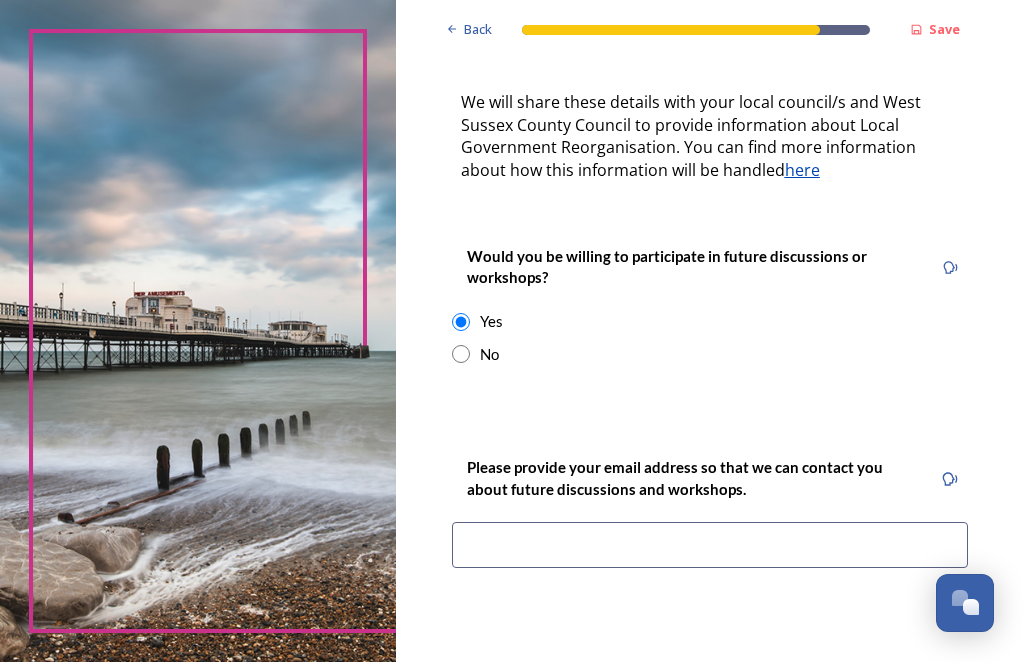 scroll, scrollTop: 727, scrollLeft: 0, axis: vertical 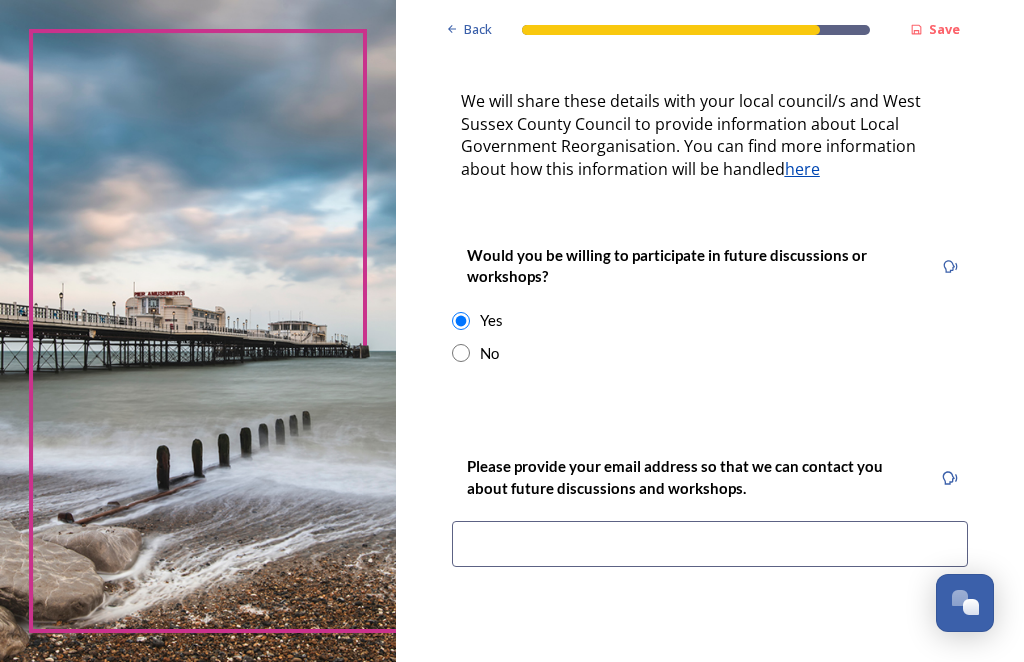 click at bounding box center [710, 544] 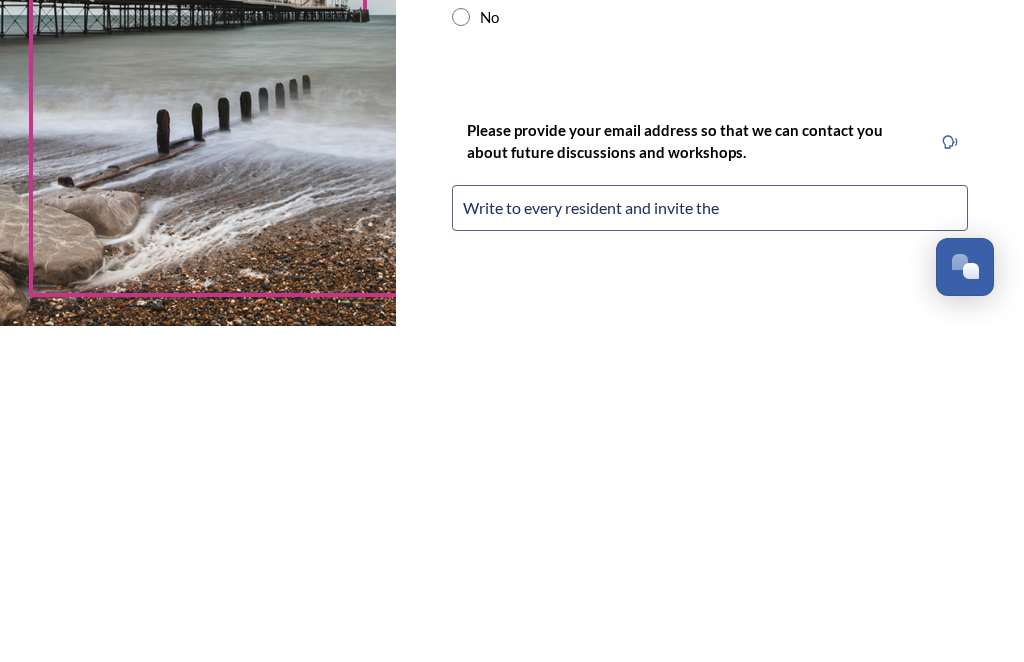 type on "Write to every resident and invite them" 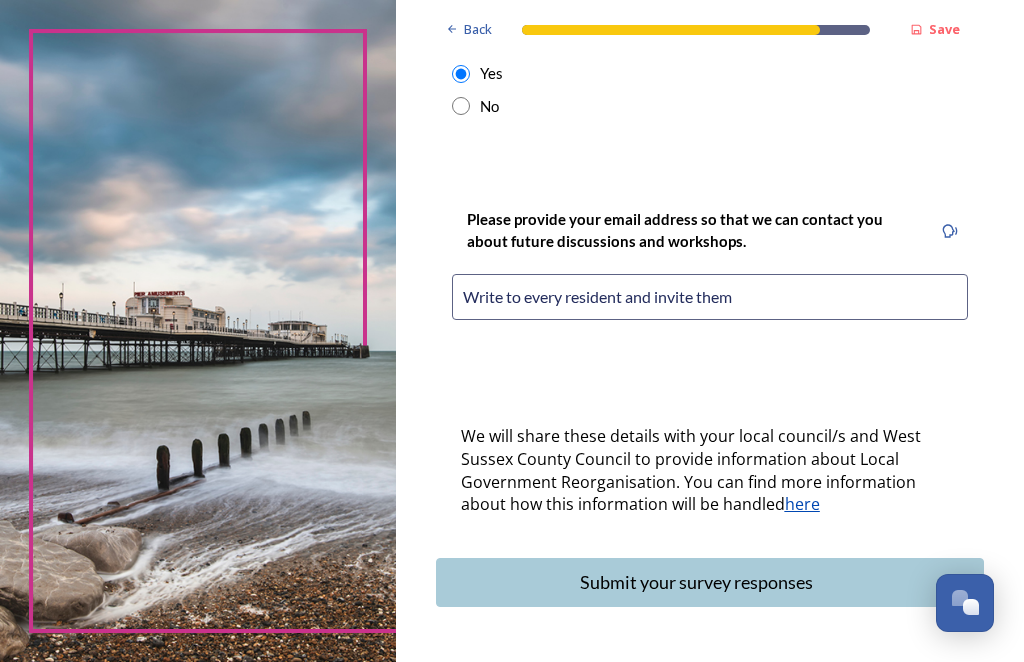 scroll, scrollTop: 972, scrollLeft: 0, axis: vertical 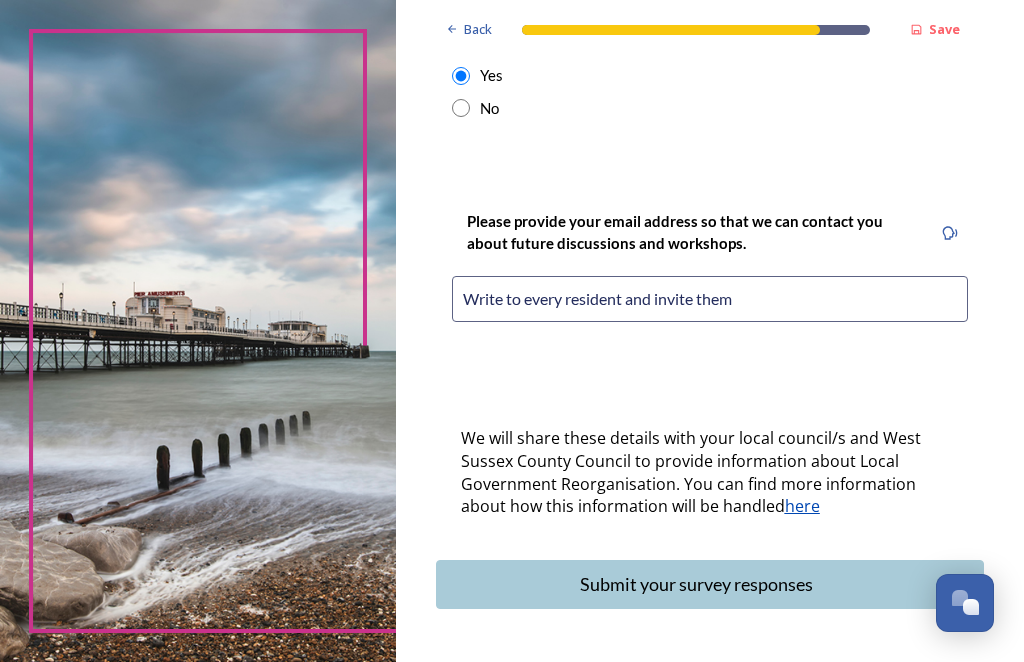 click on "Submit your survey responses" at bounding box center [696, 584] 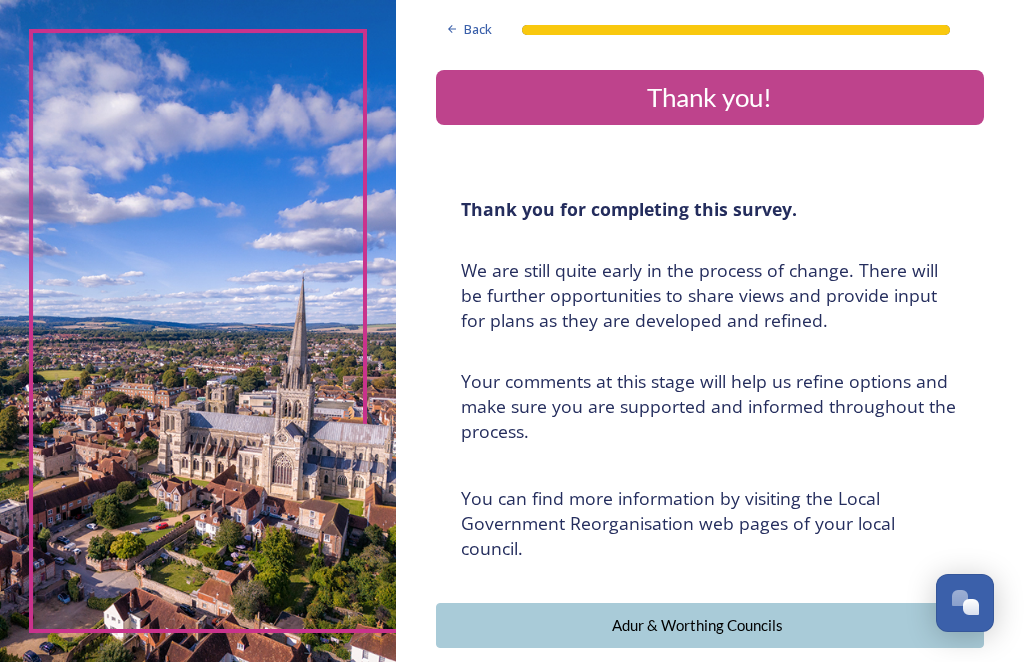 scroll, scrollTop: 0, scrollLeft: 0, axis: both 